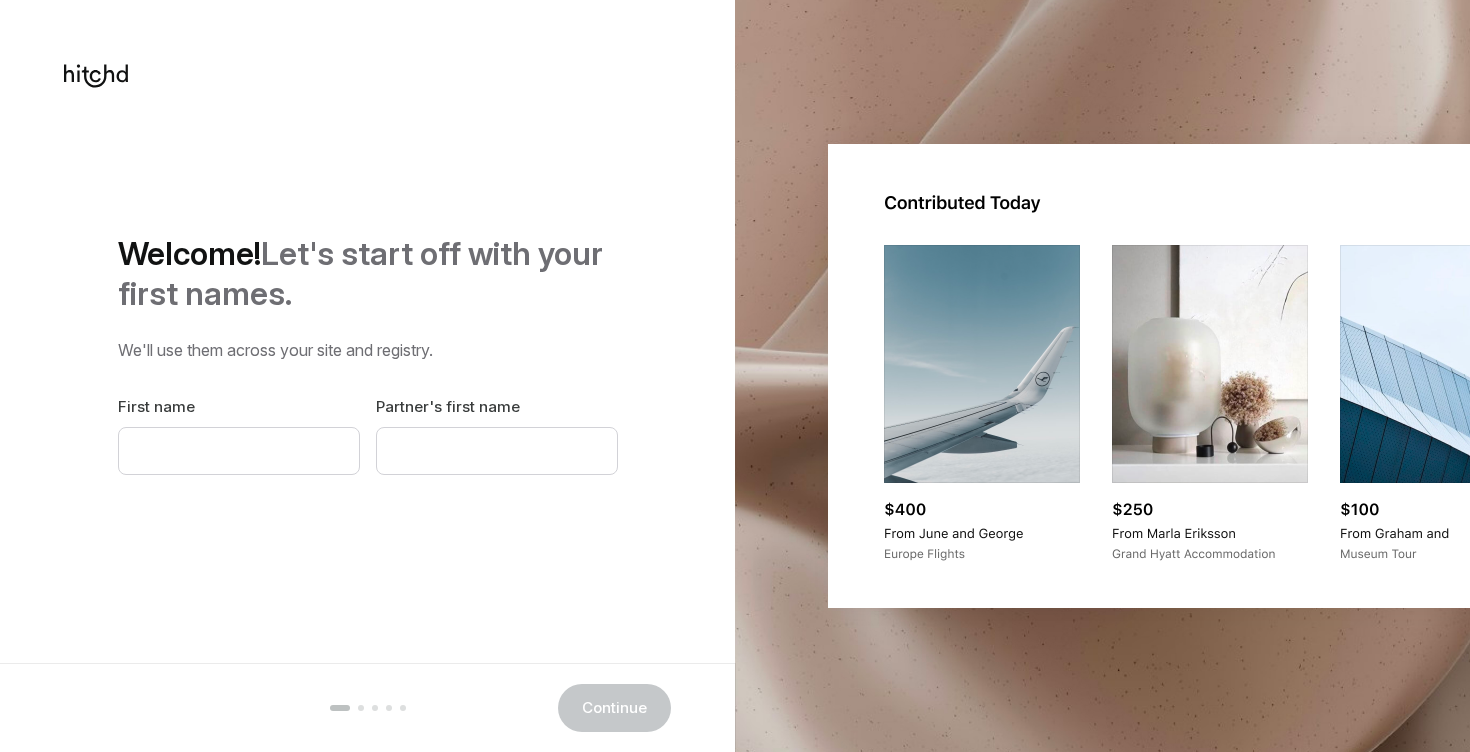 scroll, scrollTop: 0, scrollLeft: 0, axis: both 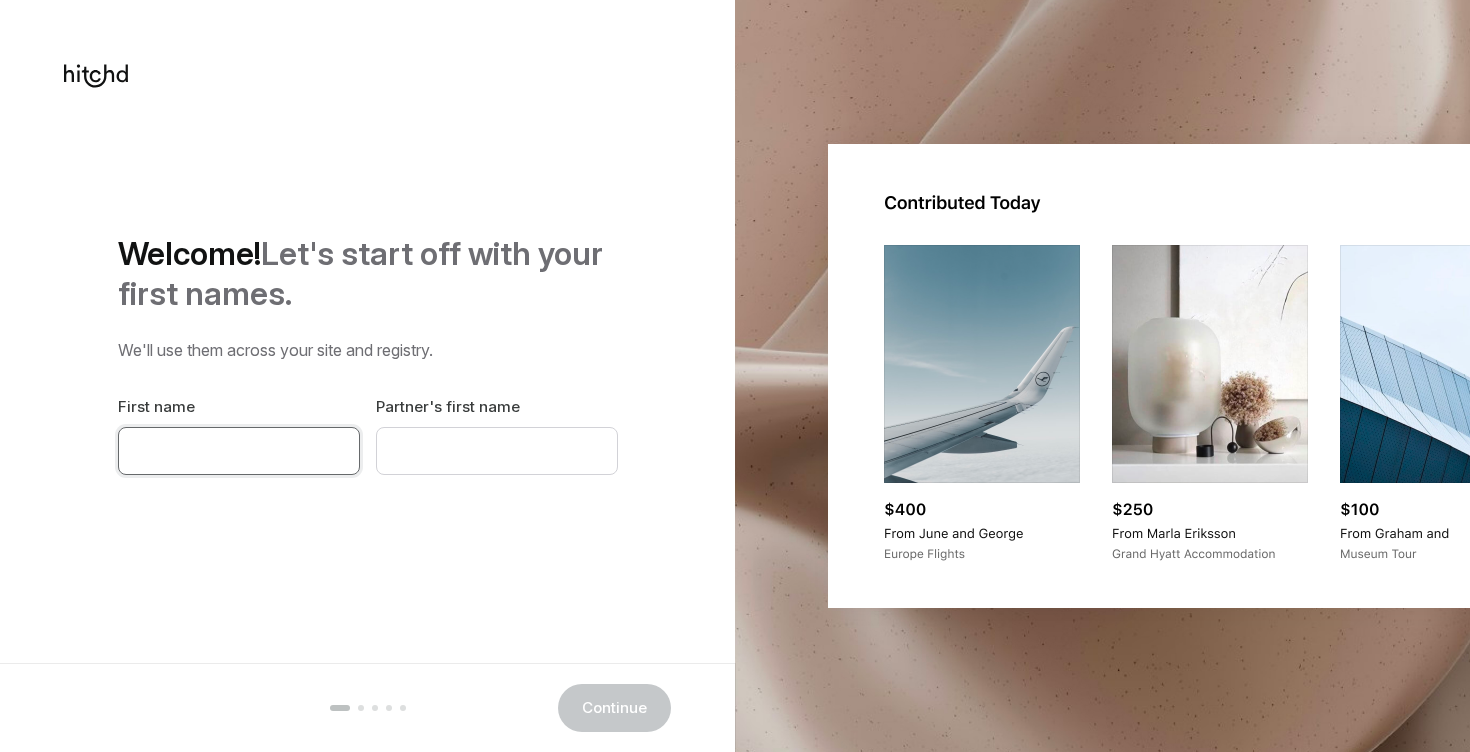 click at bounding box center (239, 451) 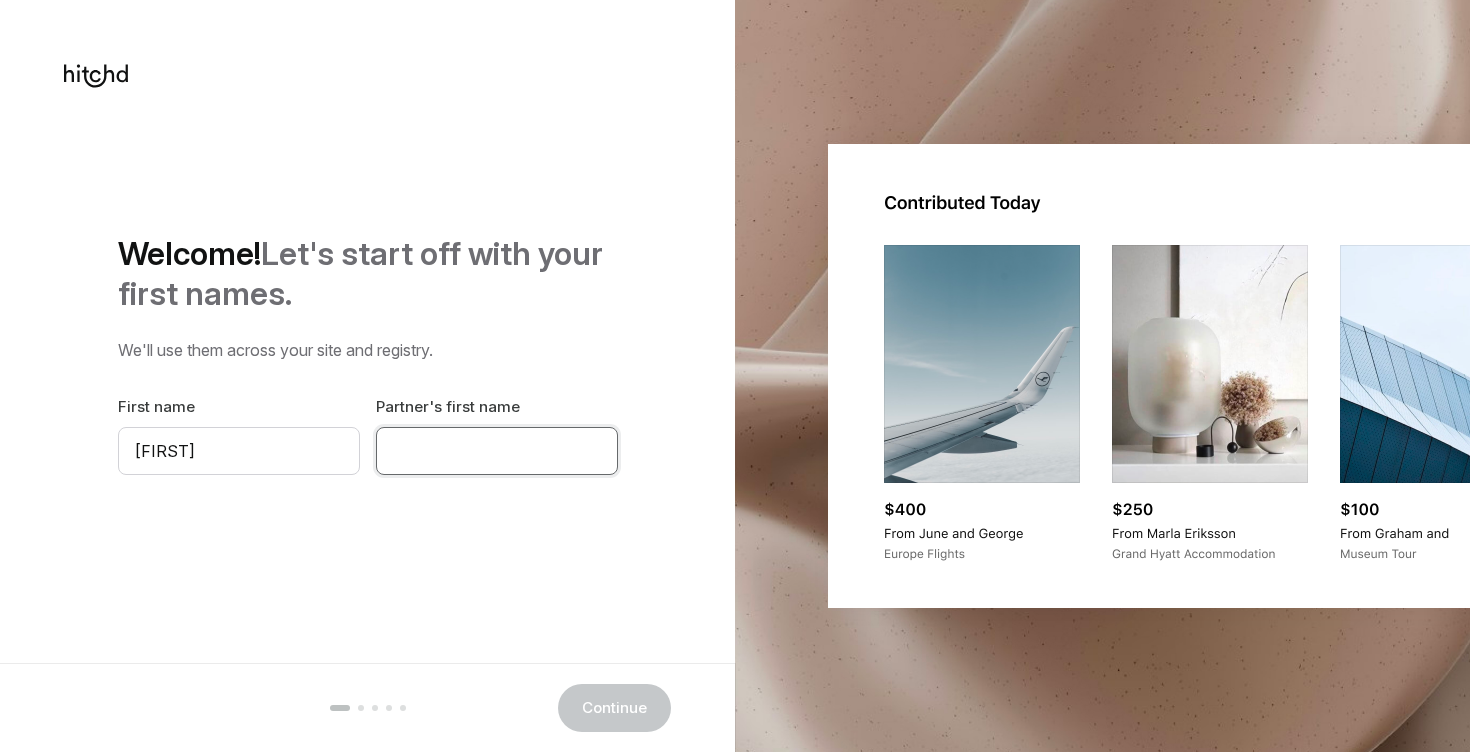 click at bounding box center [497, 451] 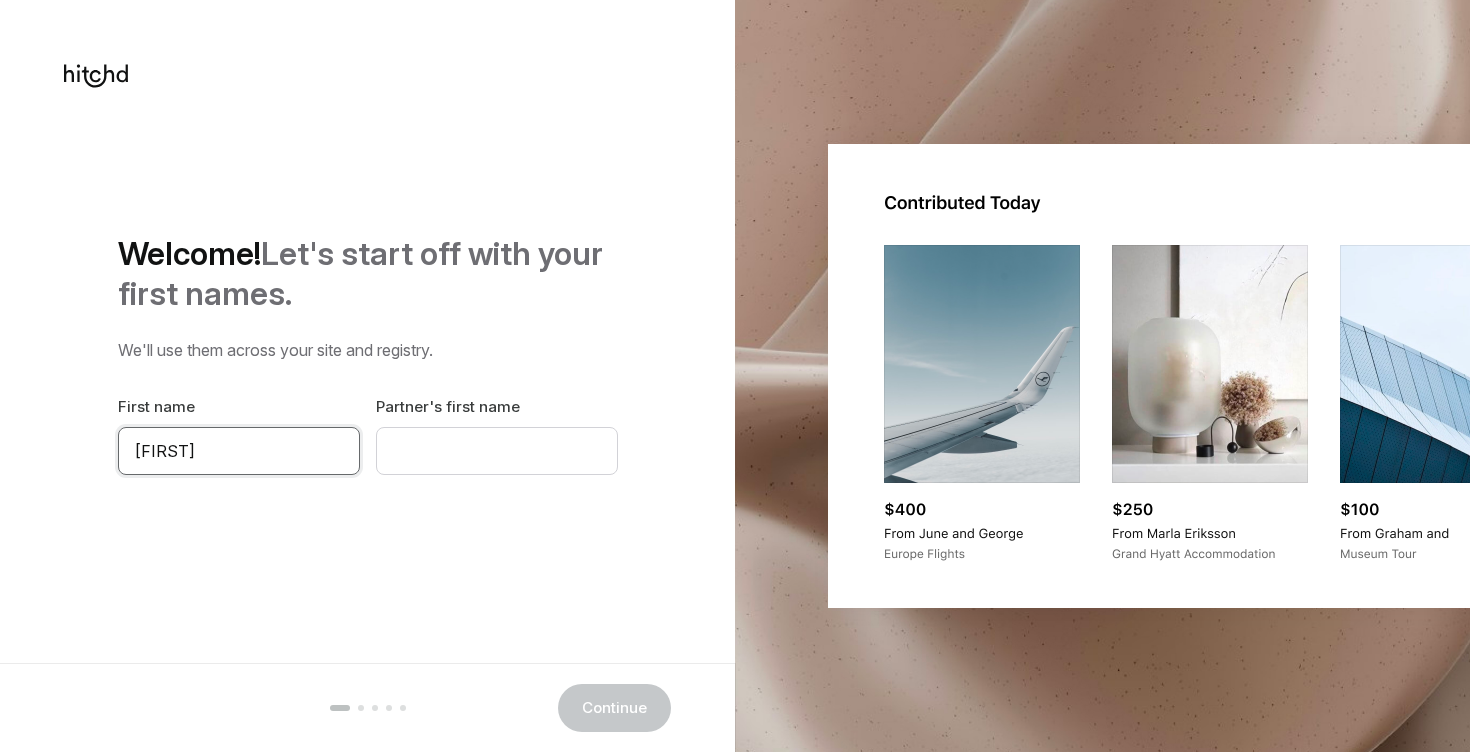 click on "[FIRST]" at bounding box center [239, 451] 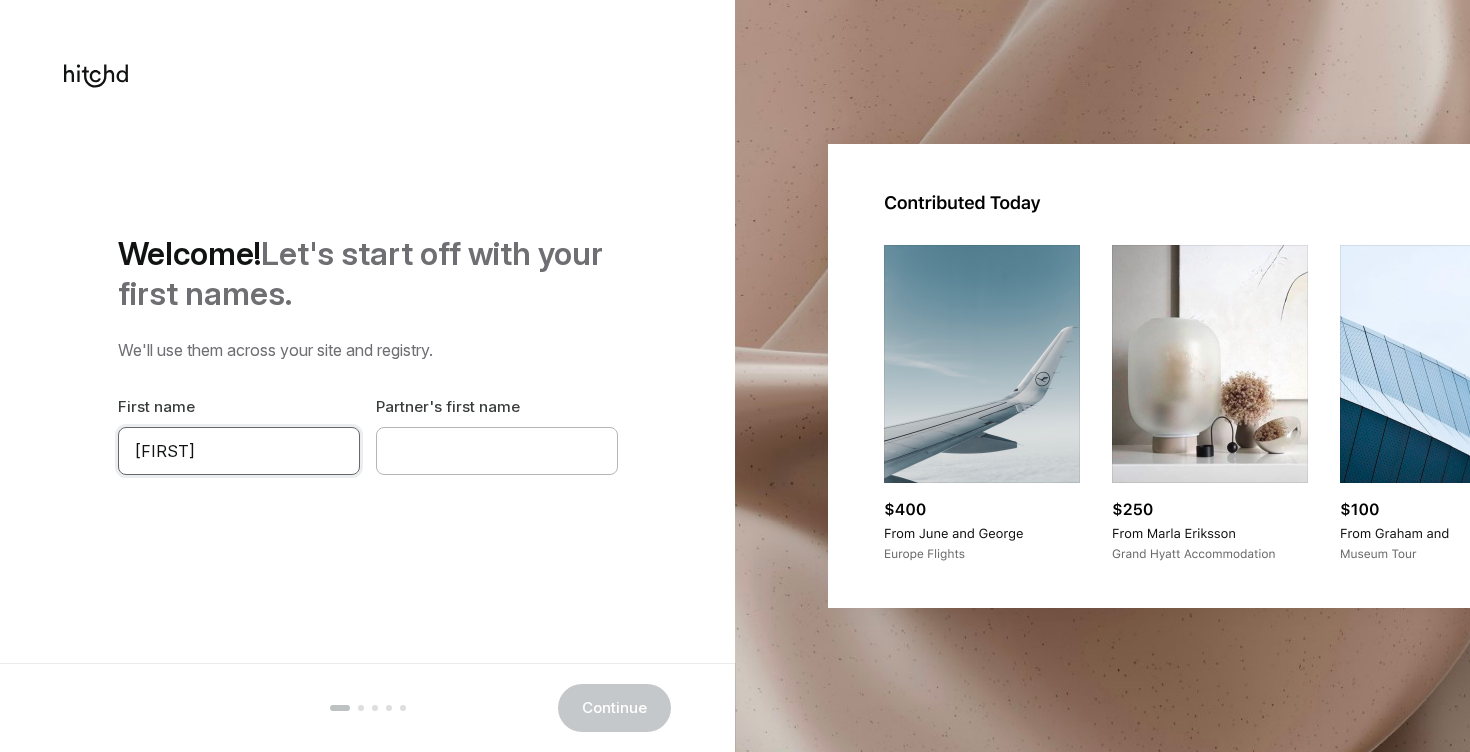 type on "[FIRST]" 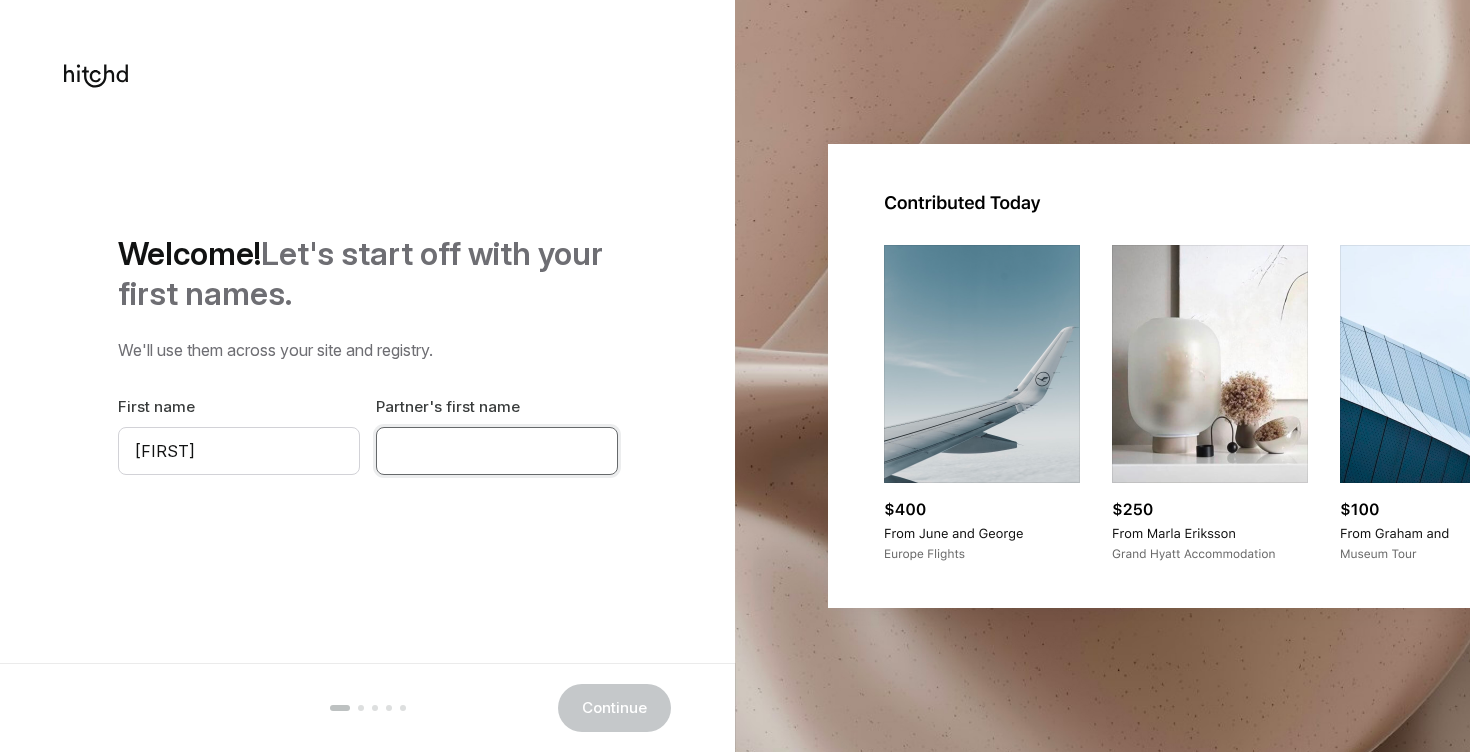 click at bounding box center (497, 451) 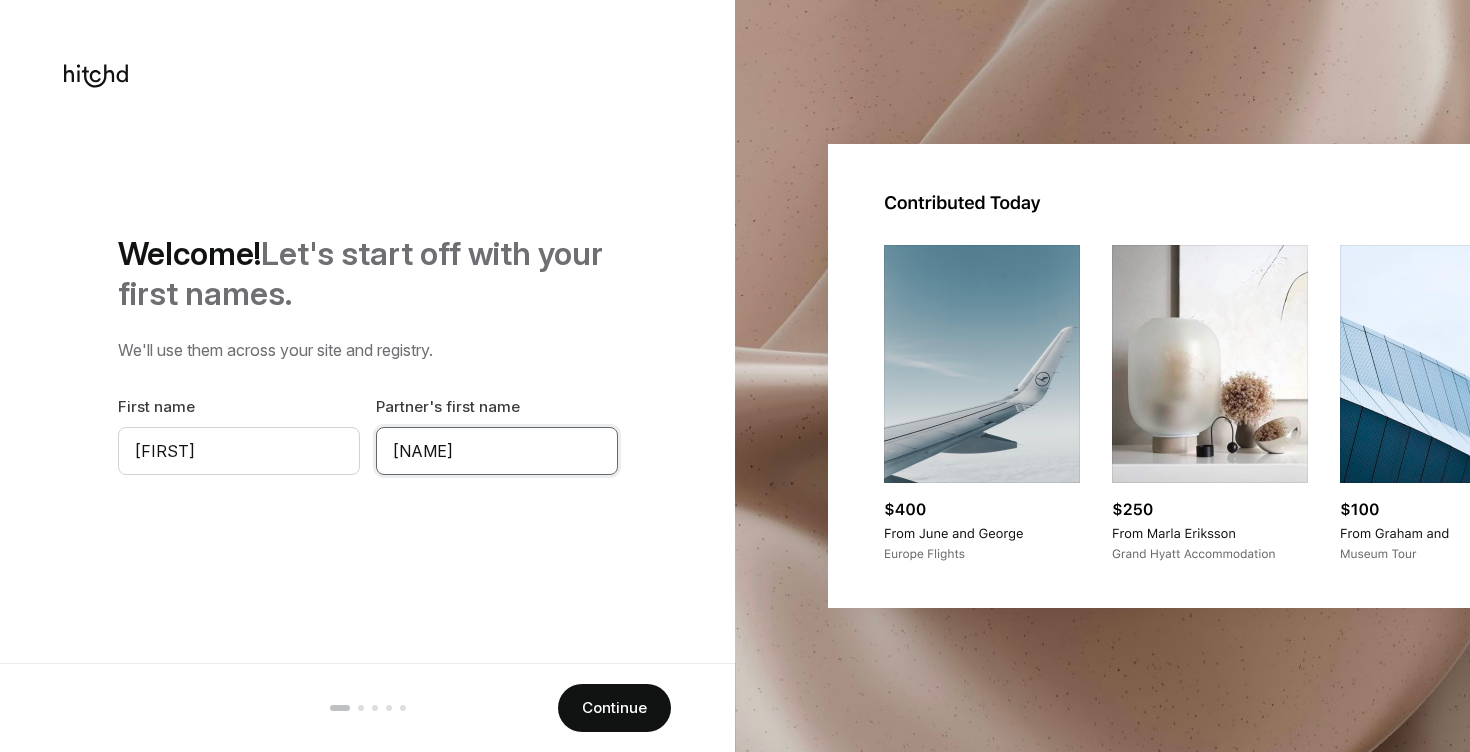 type on "[NAME]" 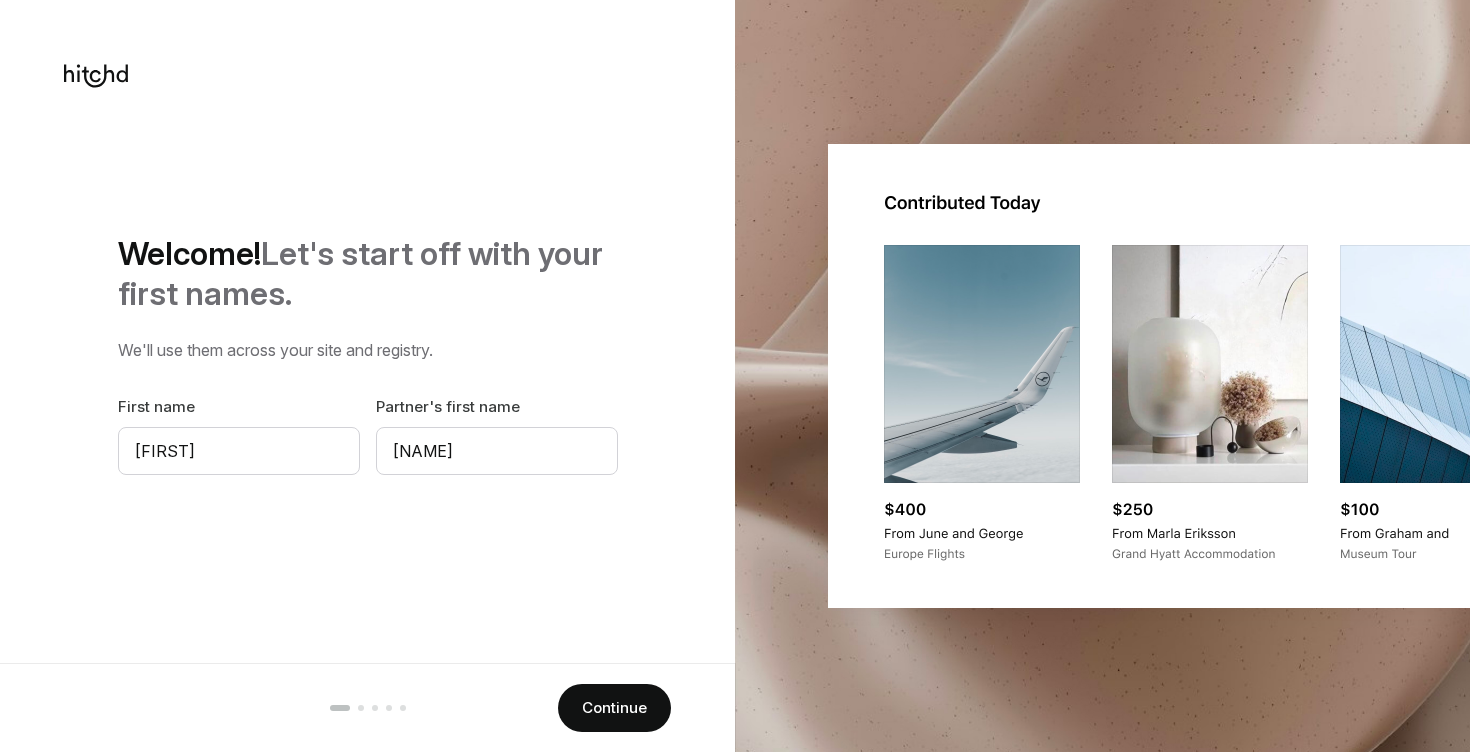 click on "Welcome! Let's start off with your first names.
We'll use them across your site and registry.
First name
[FIRST]
Partner's first name
[FIRST]
Continue" at bounding box center [367, 354] 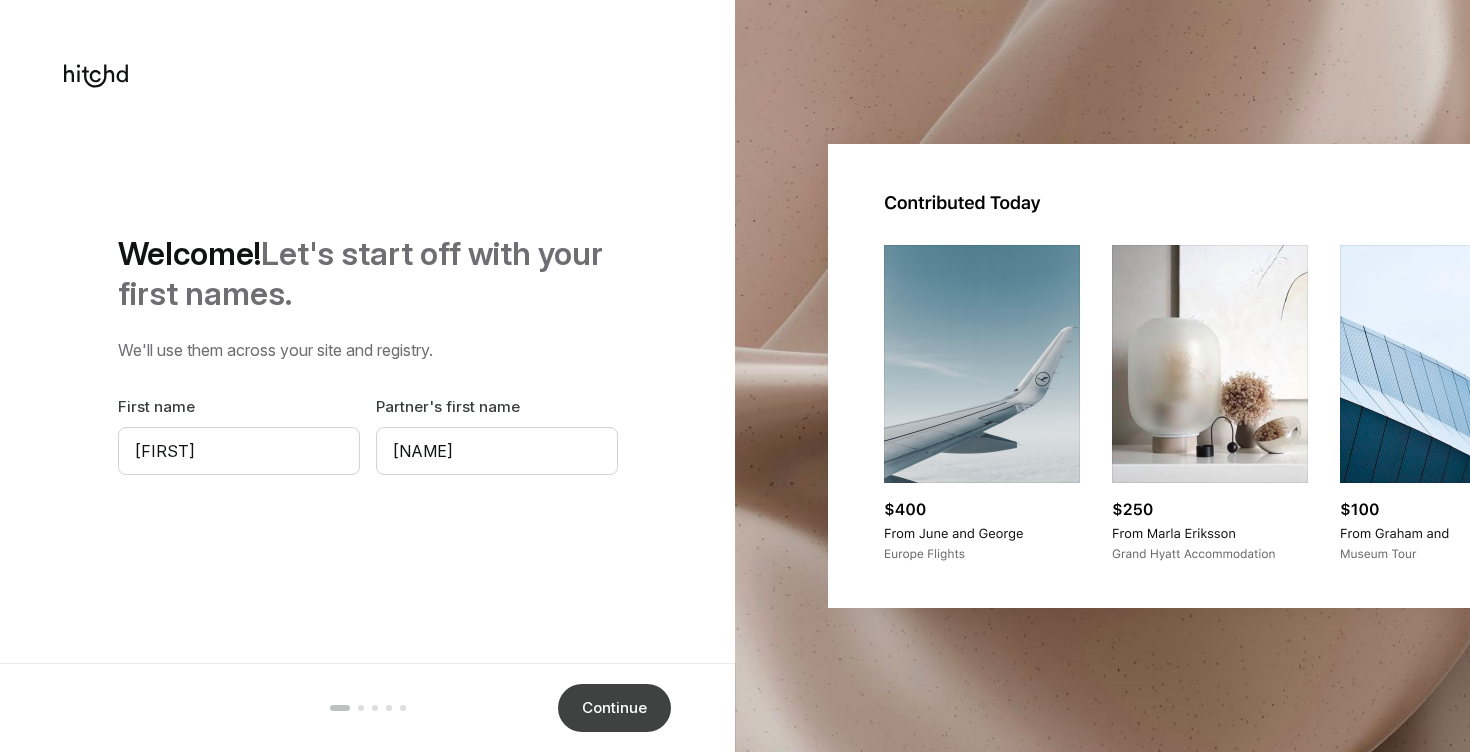 click on "Continue" at bounding box center [614, 708] 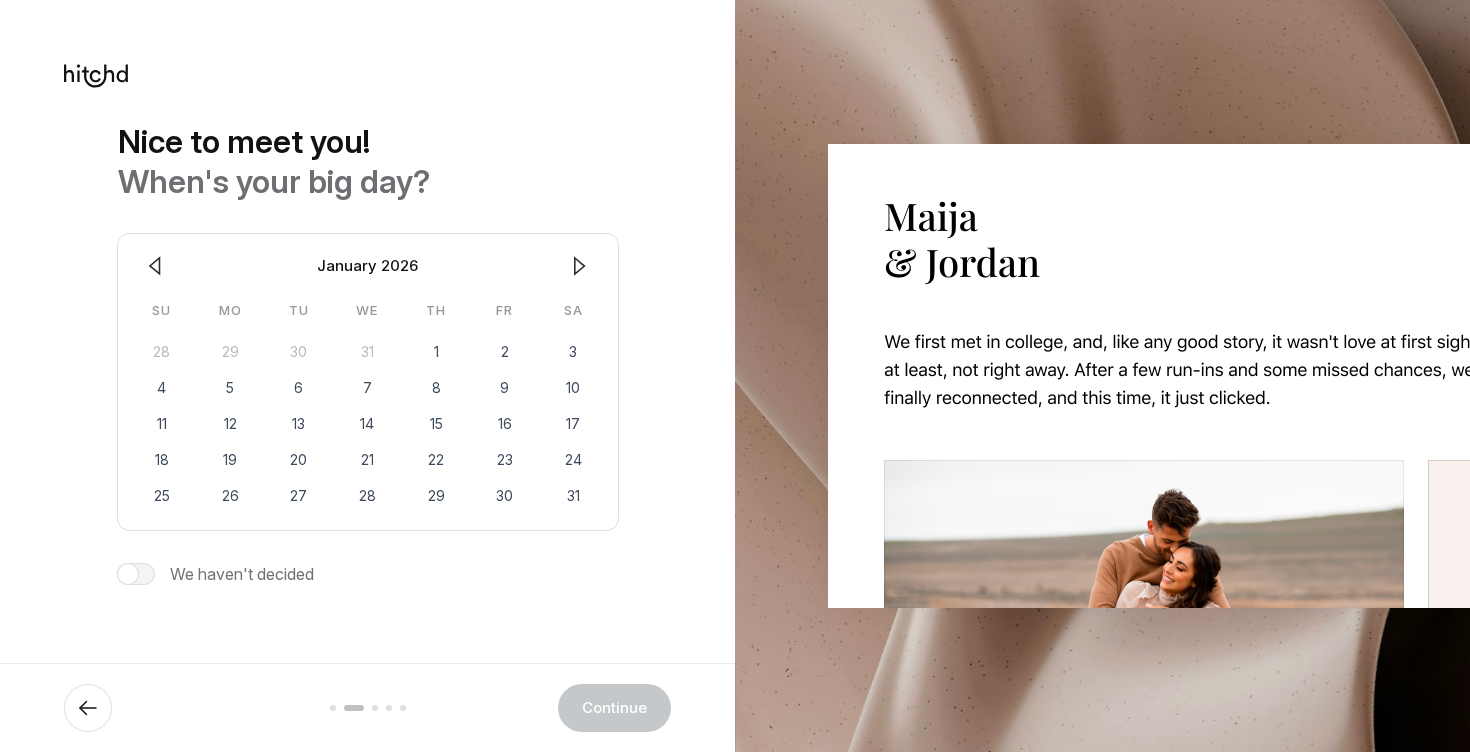 click at bounding box center [579, 266] 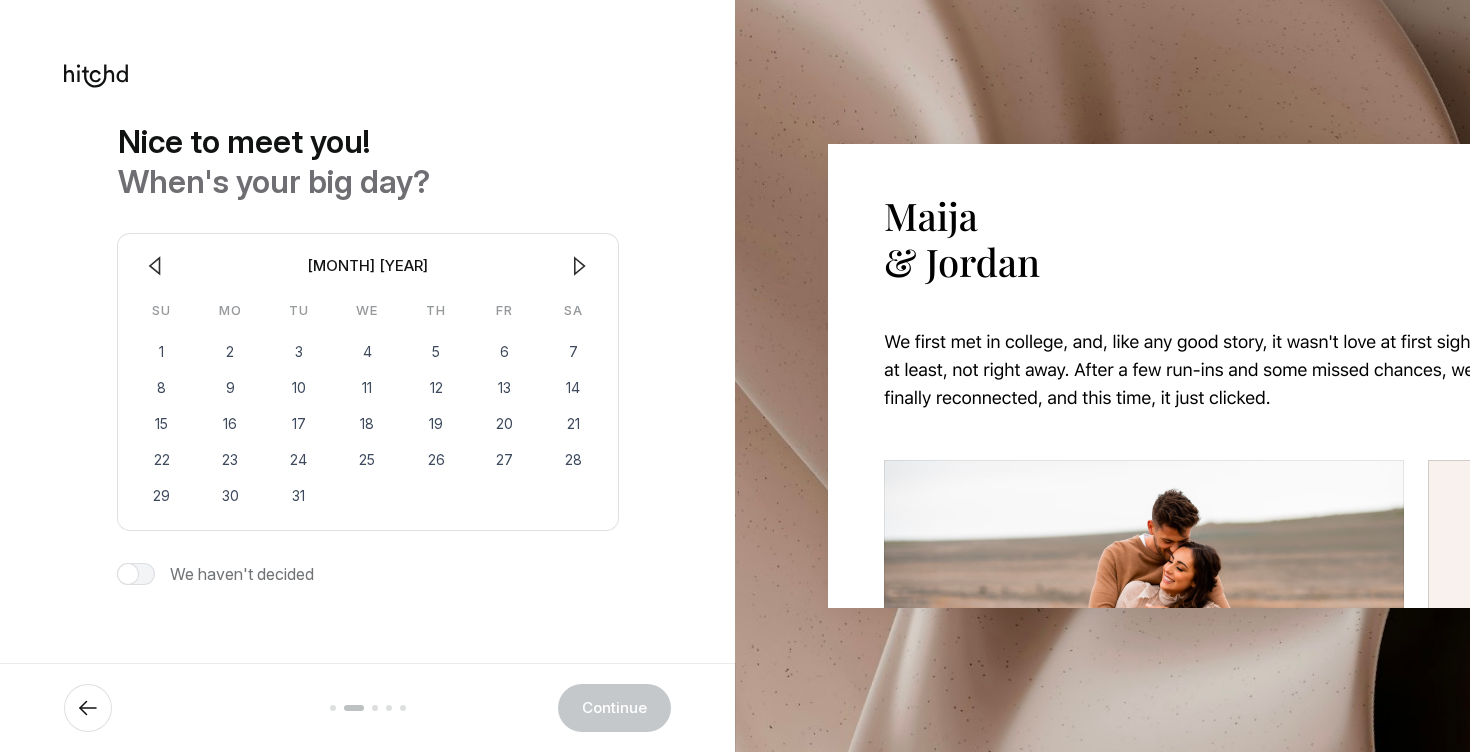 click at bounding box center (579, 266) 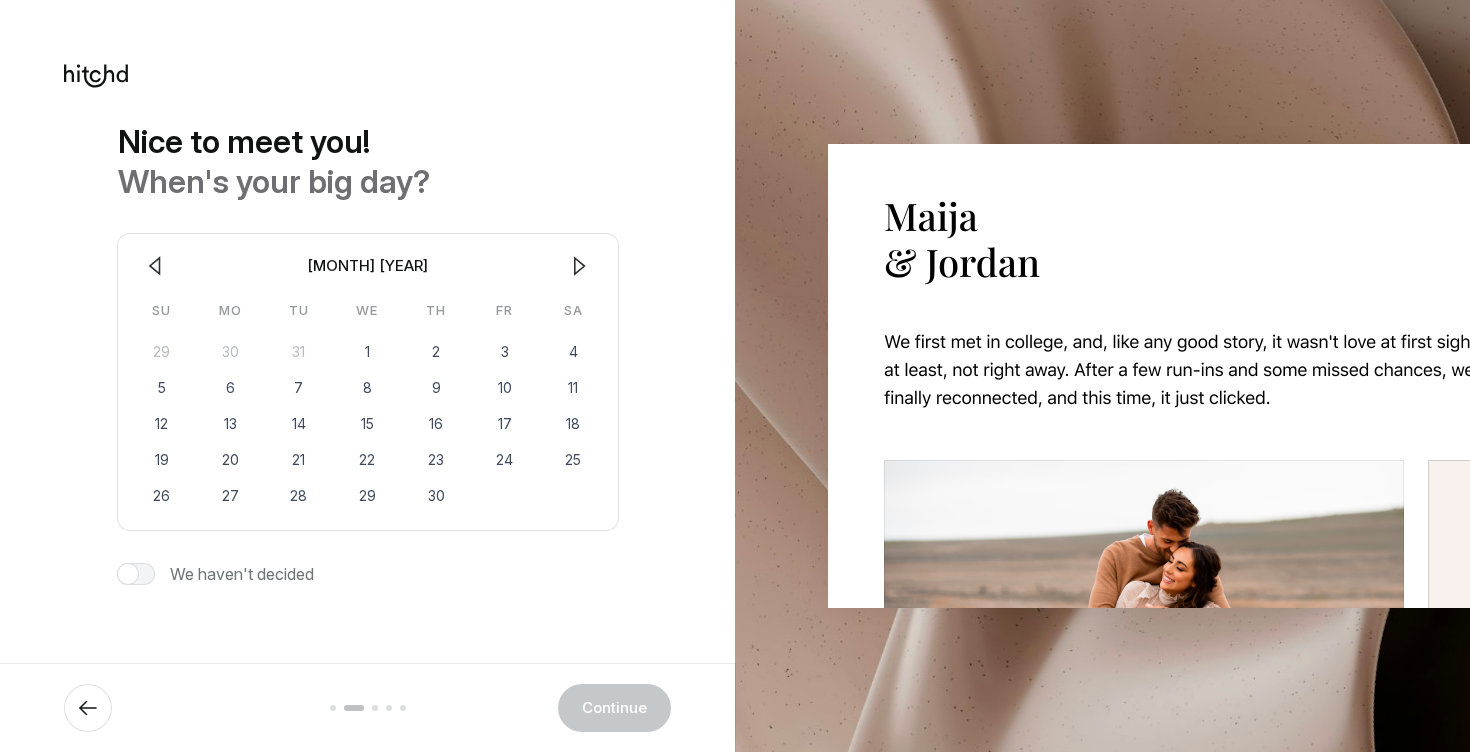 click at bounding box center (155, 266) 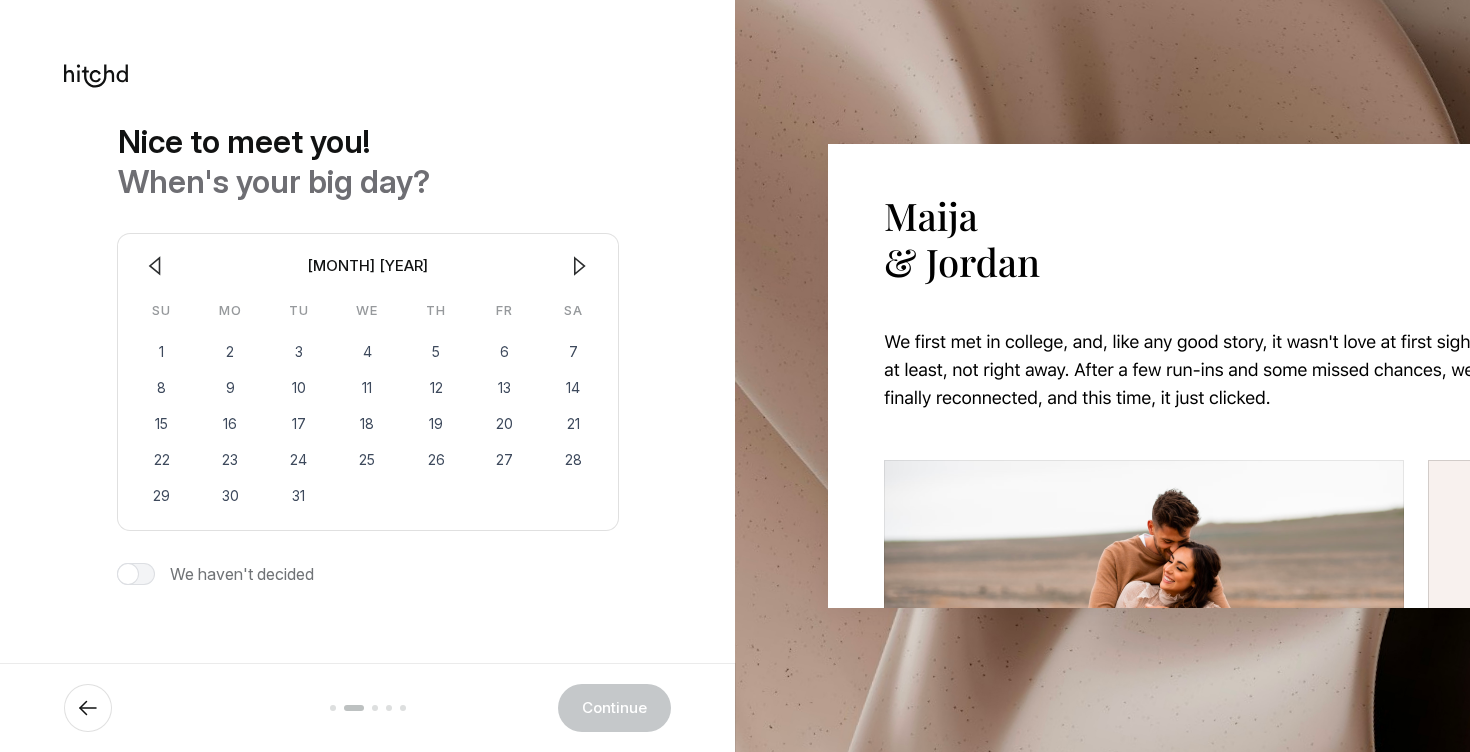 click at bounding box center [155, 266] 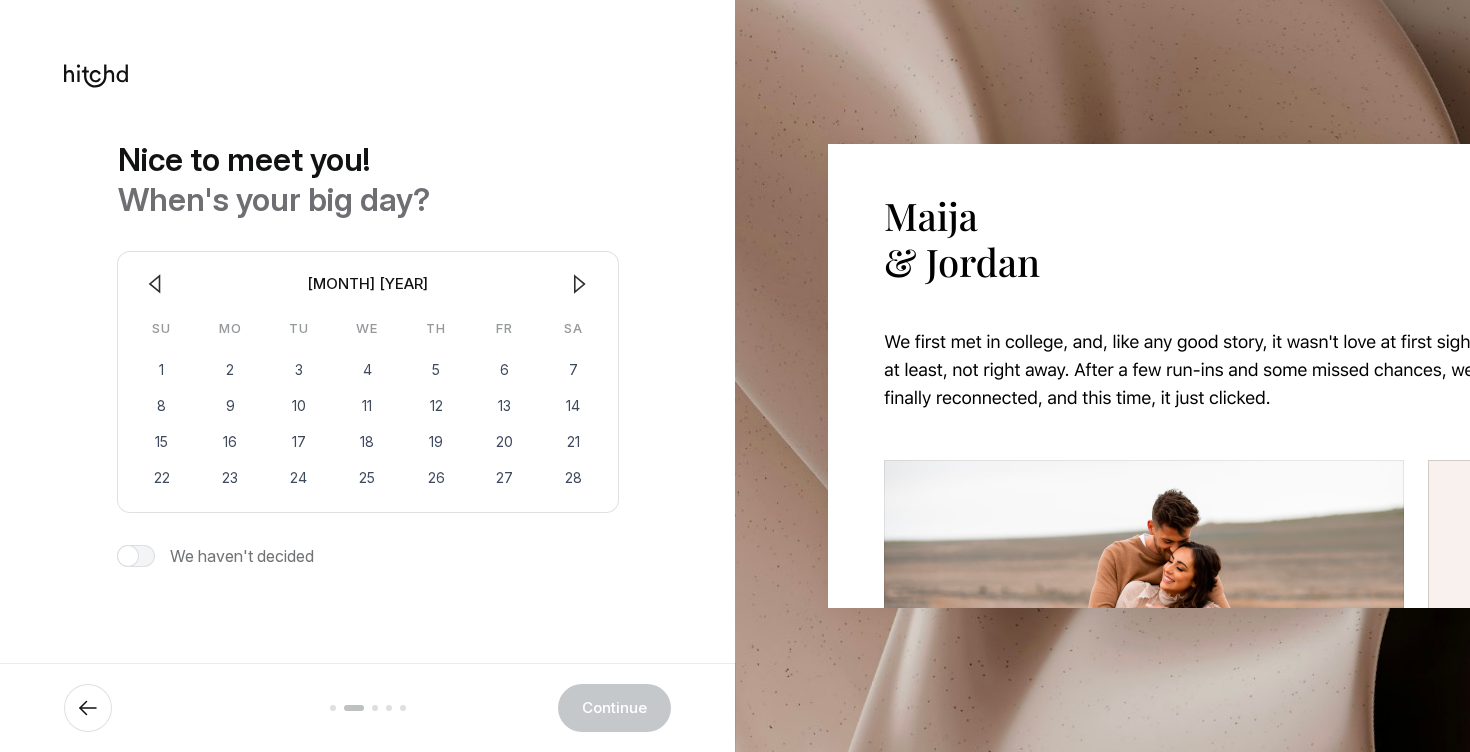 click at bounding box center [155, 284] 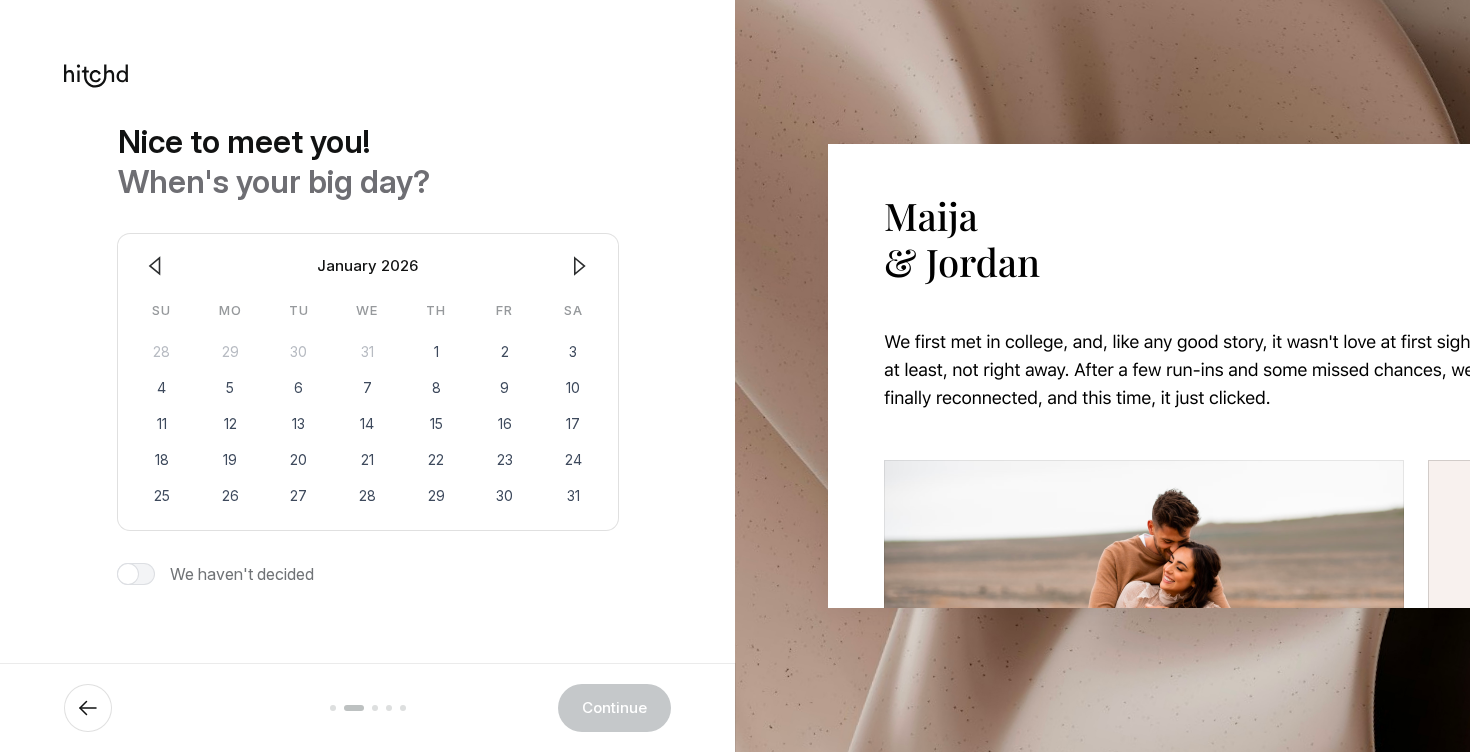 click at bounding box center [155, 266] 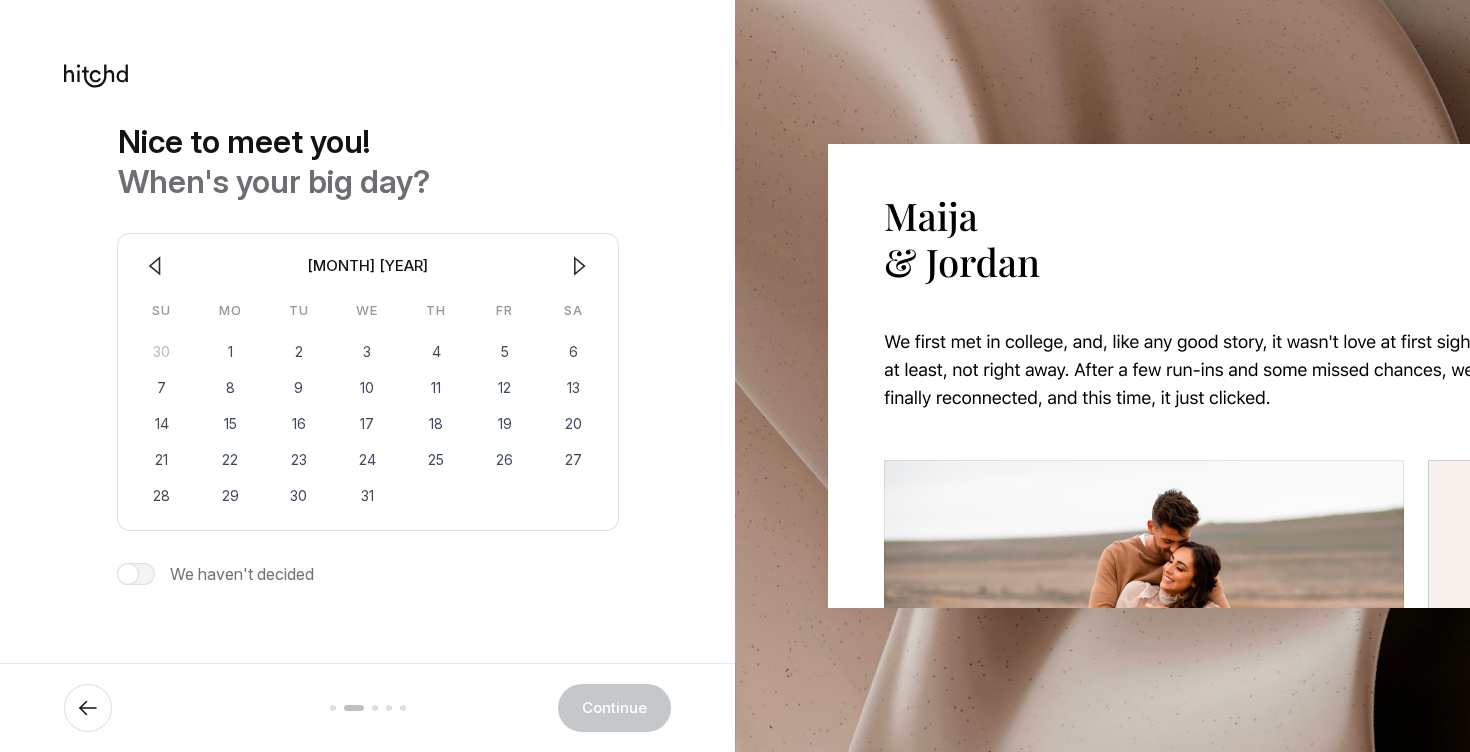 click at bounding box center (155, 266) 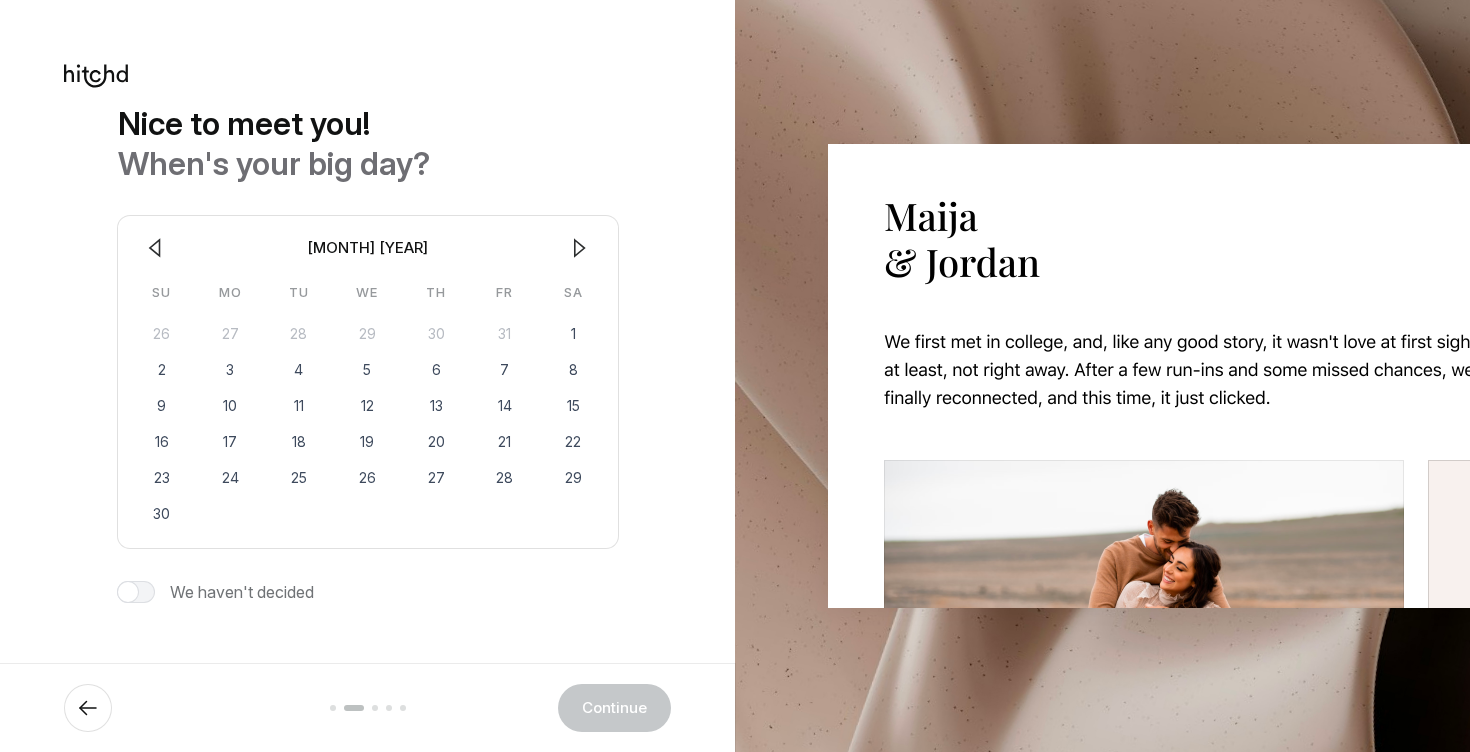 click at bounding box center (155, 248) 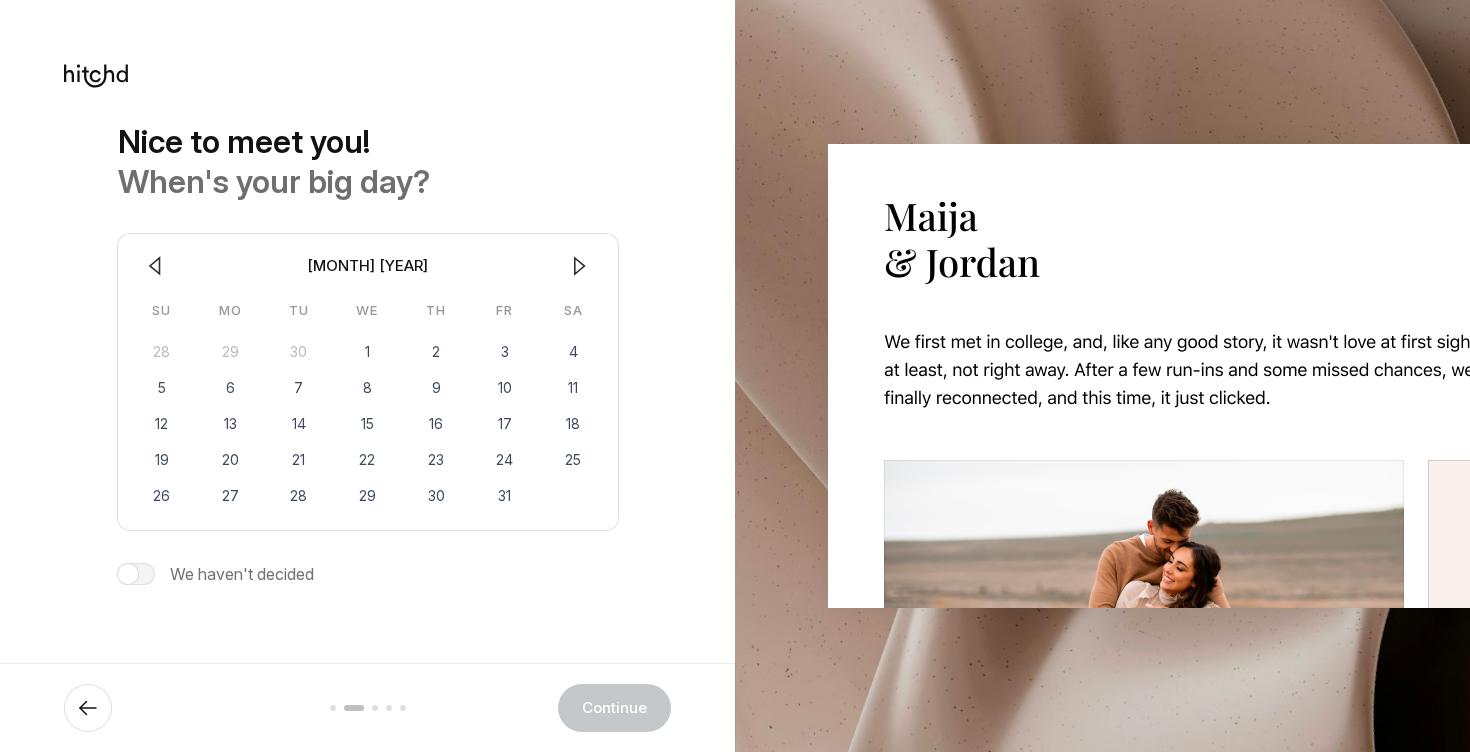 click at bounding box center [155, 266] 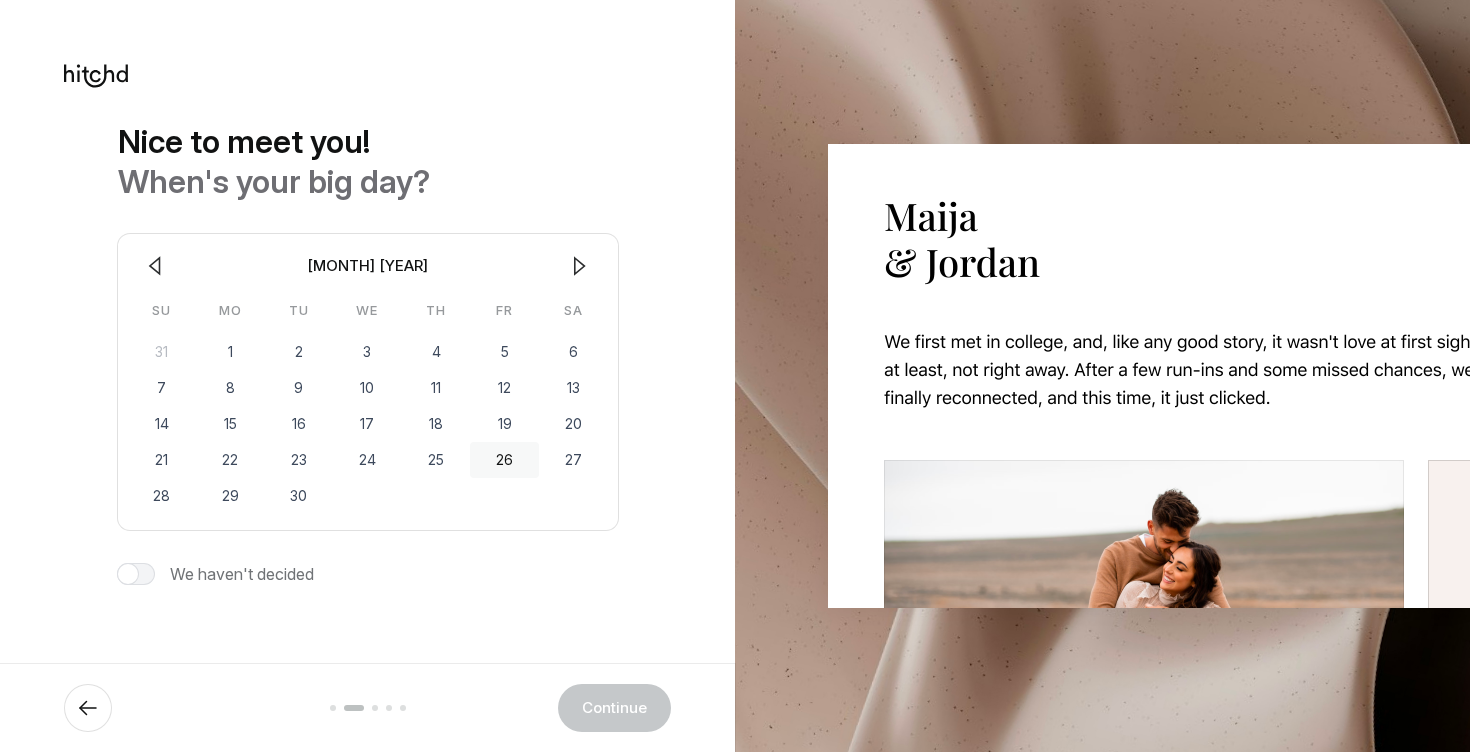 click on "26" at bounding box center (504, 460) 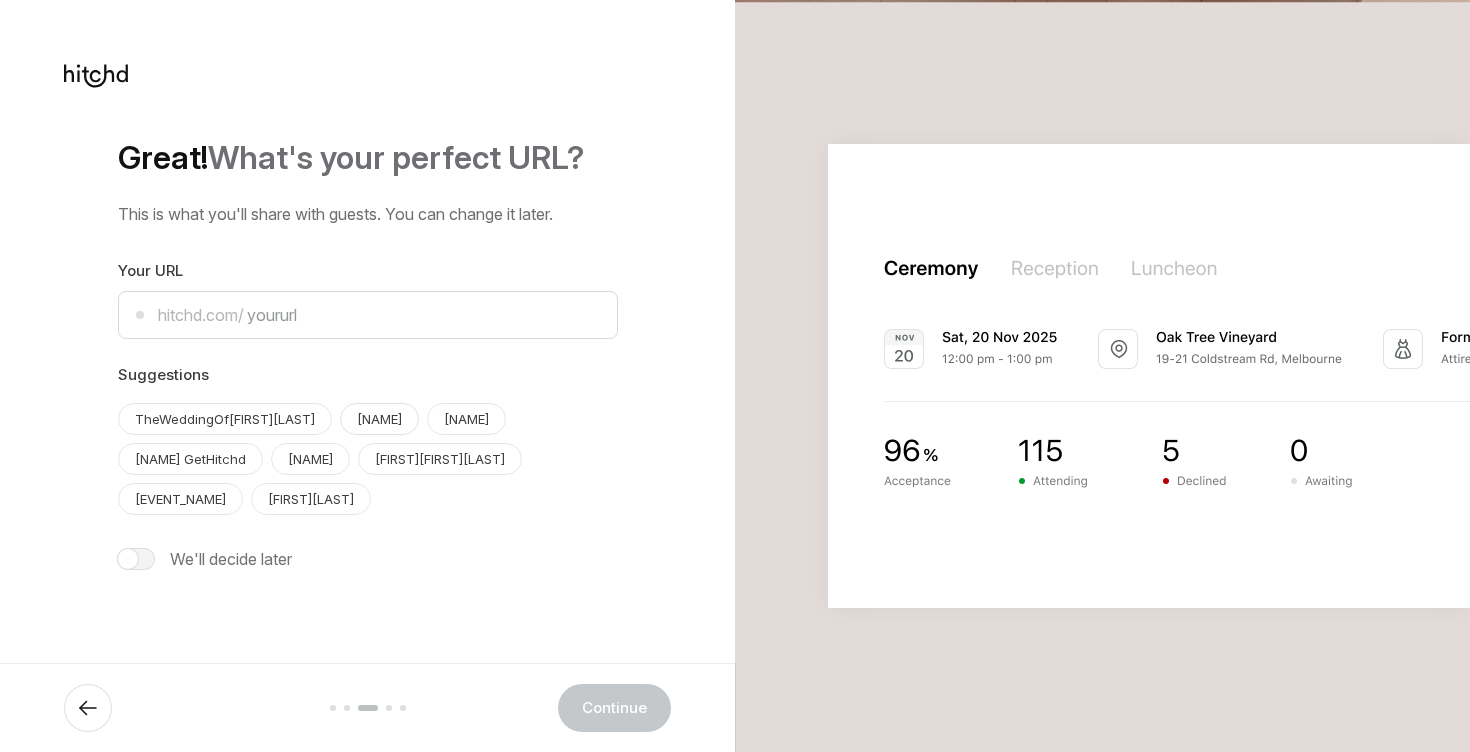 click on "[NAME]" at bounding box center [225, 419] 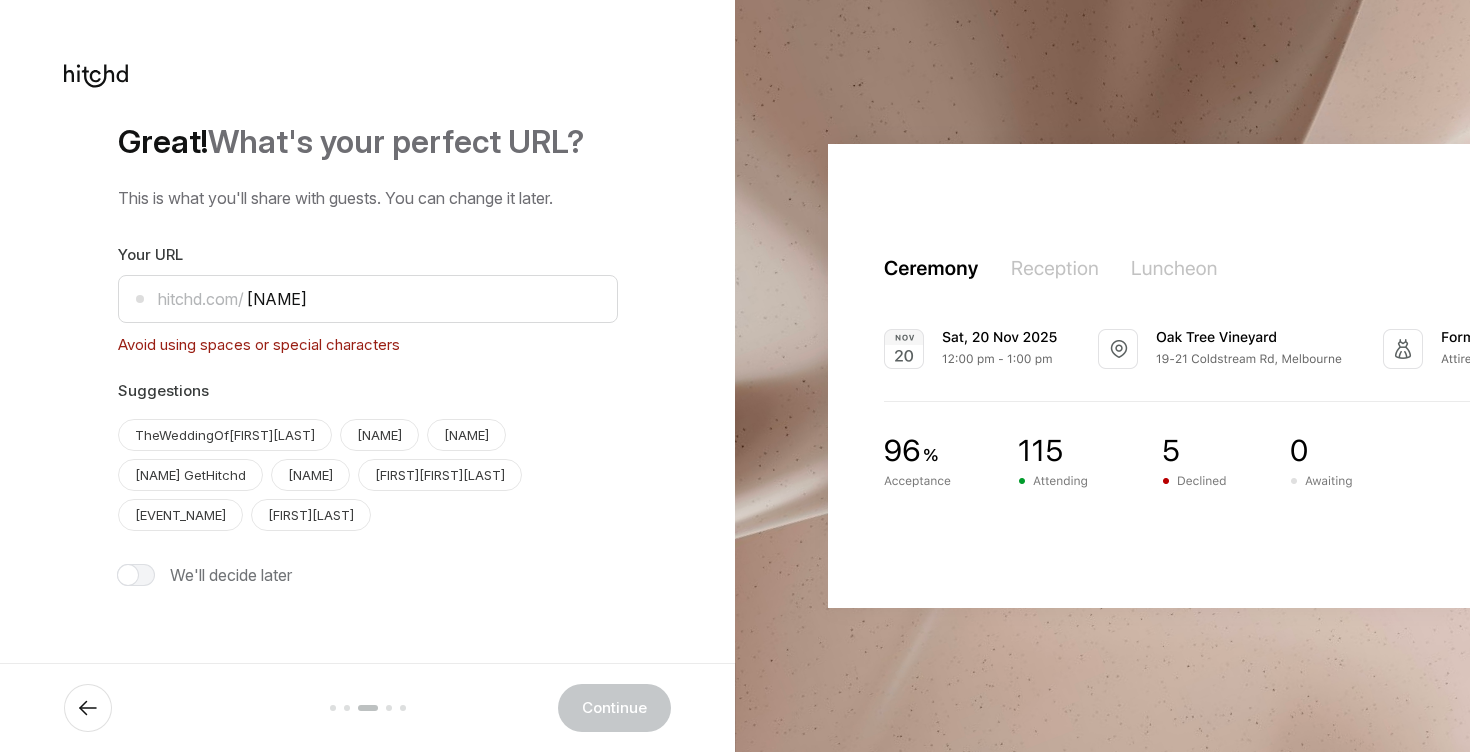 scroll, scrollTop: 0, scrollLeft: 0, axis: both 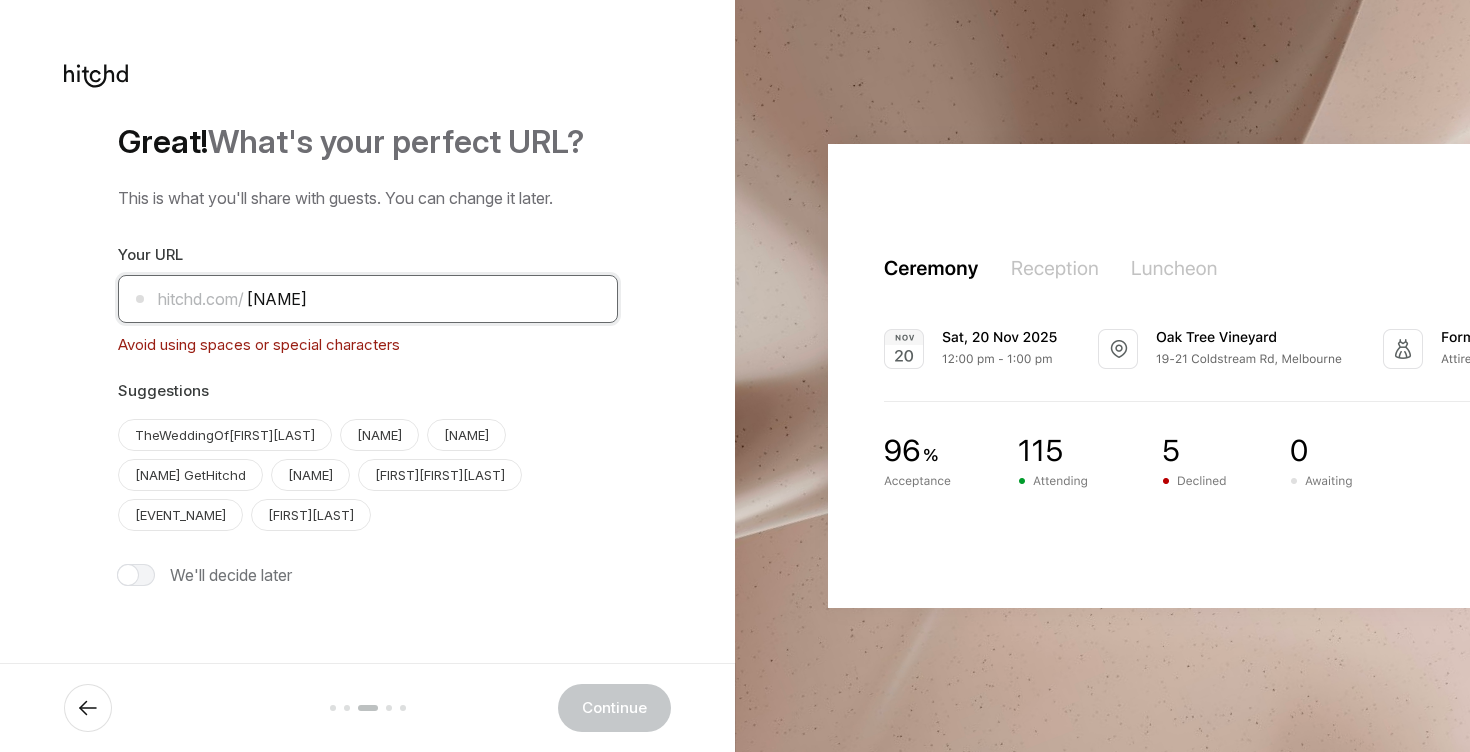 click on "[NAME]" at bounding box center (368, 299) 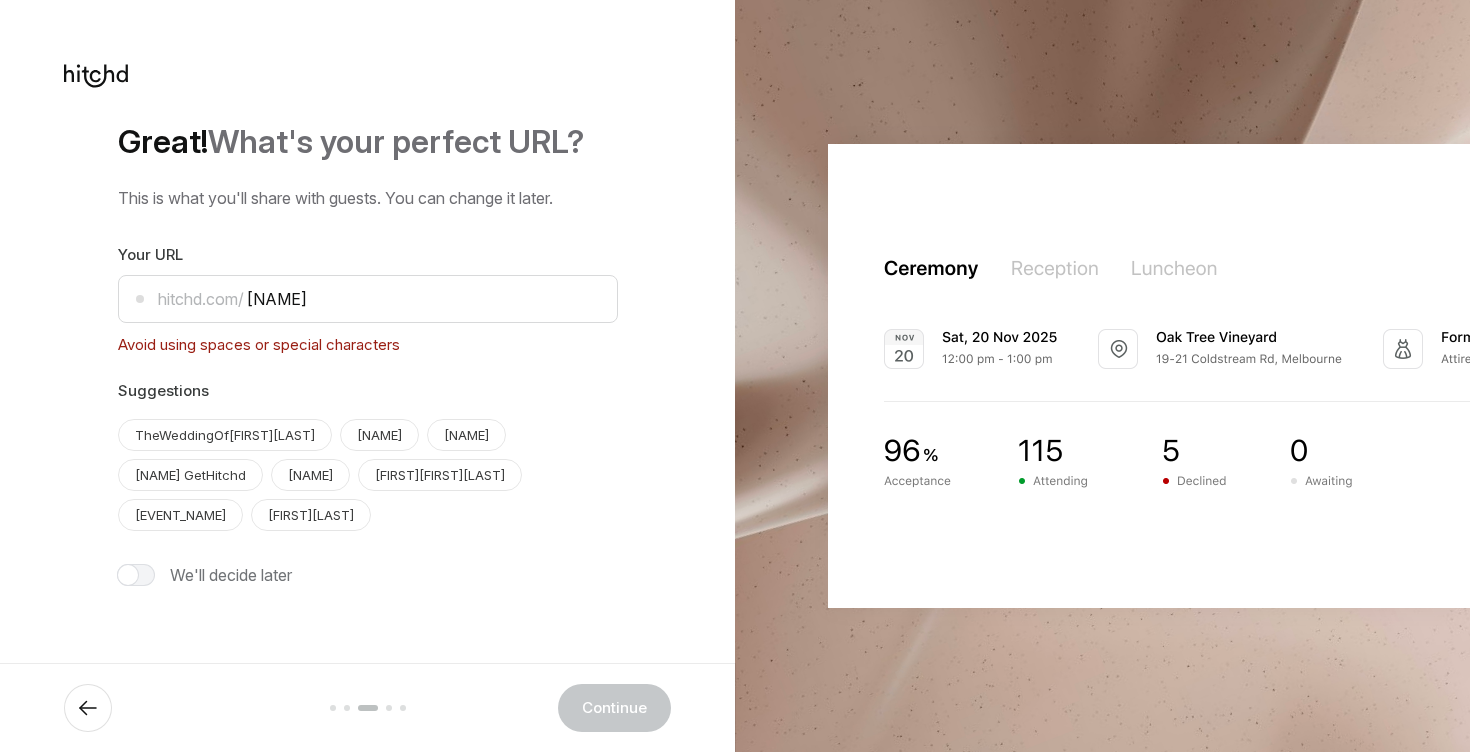 click on "Suggestions
TheWeddingOf[NAME]
[NAME]
[NAME]
[NAME] GetHitchd" at bounding box center (368, 403) 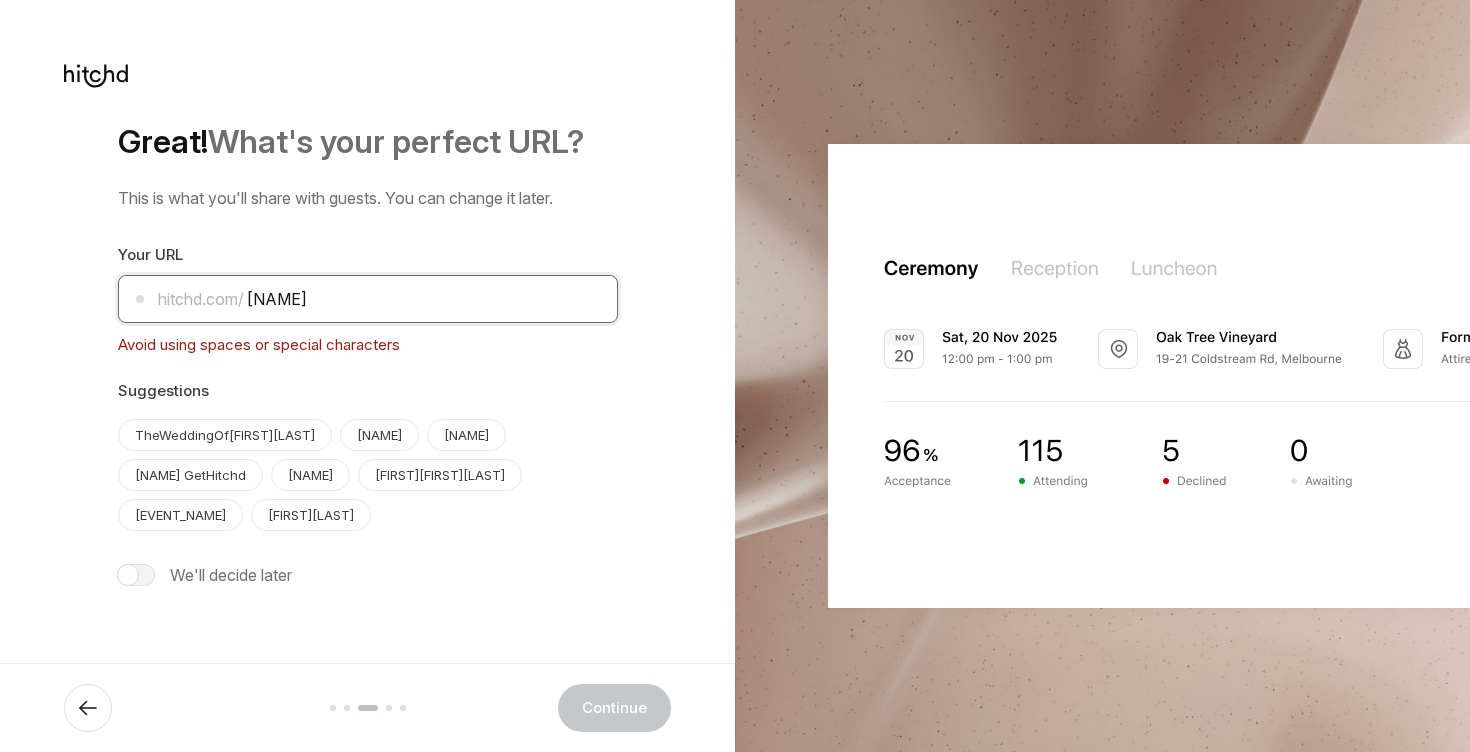 click on "[NAME]" at bounding box center [368, 299] 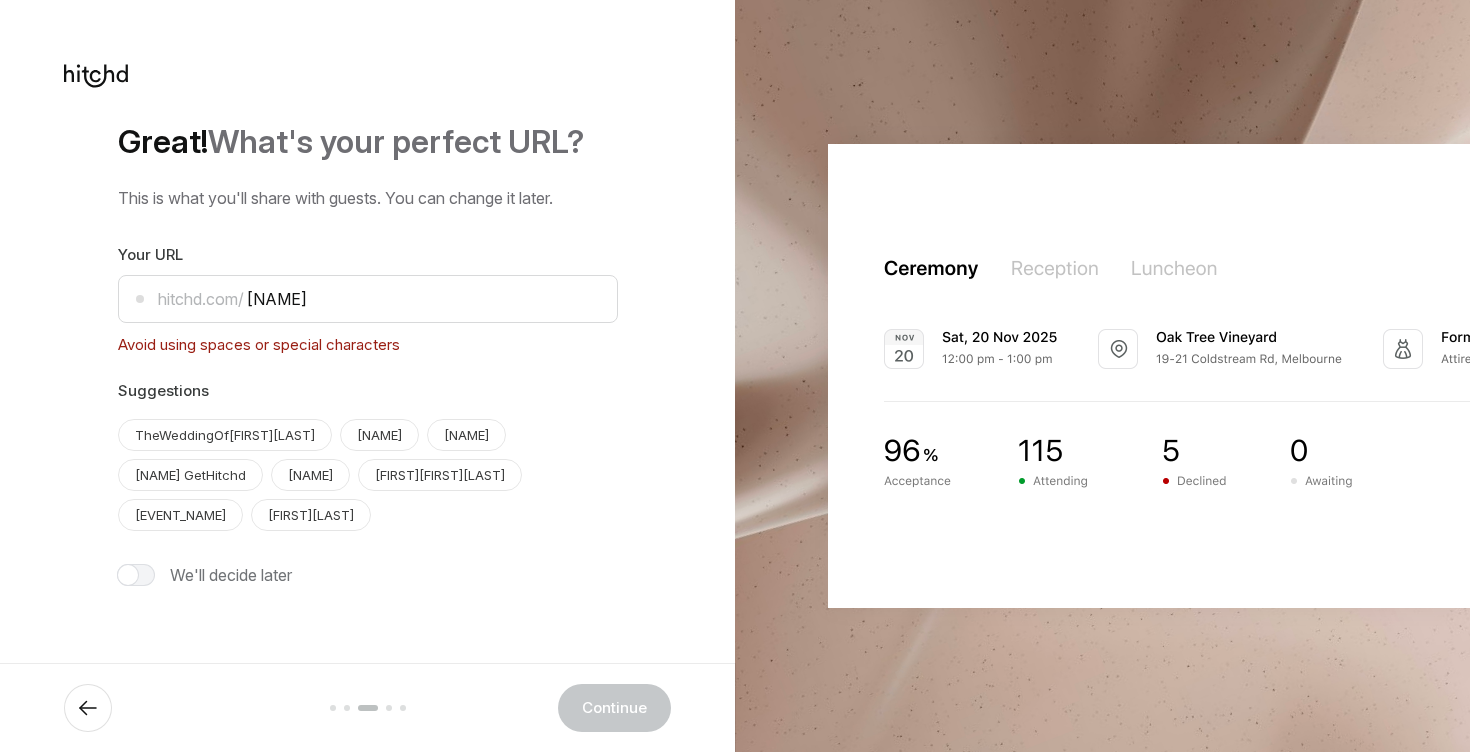 click on "Suggestions
TheWeddingOf[NAME]
[NAME]
[NAME]
[NAME] GetHitchd
[NAME]
[NAME] TieTheKnot
[NAME]" at bounding box center (368, 455) 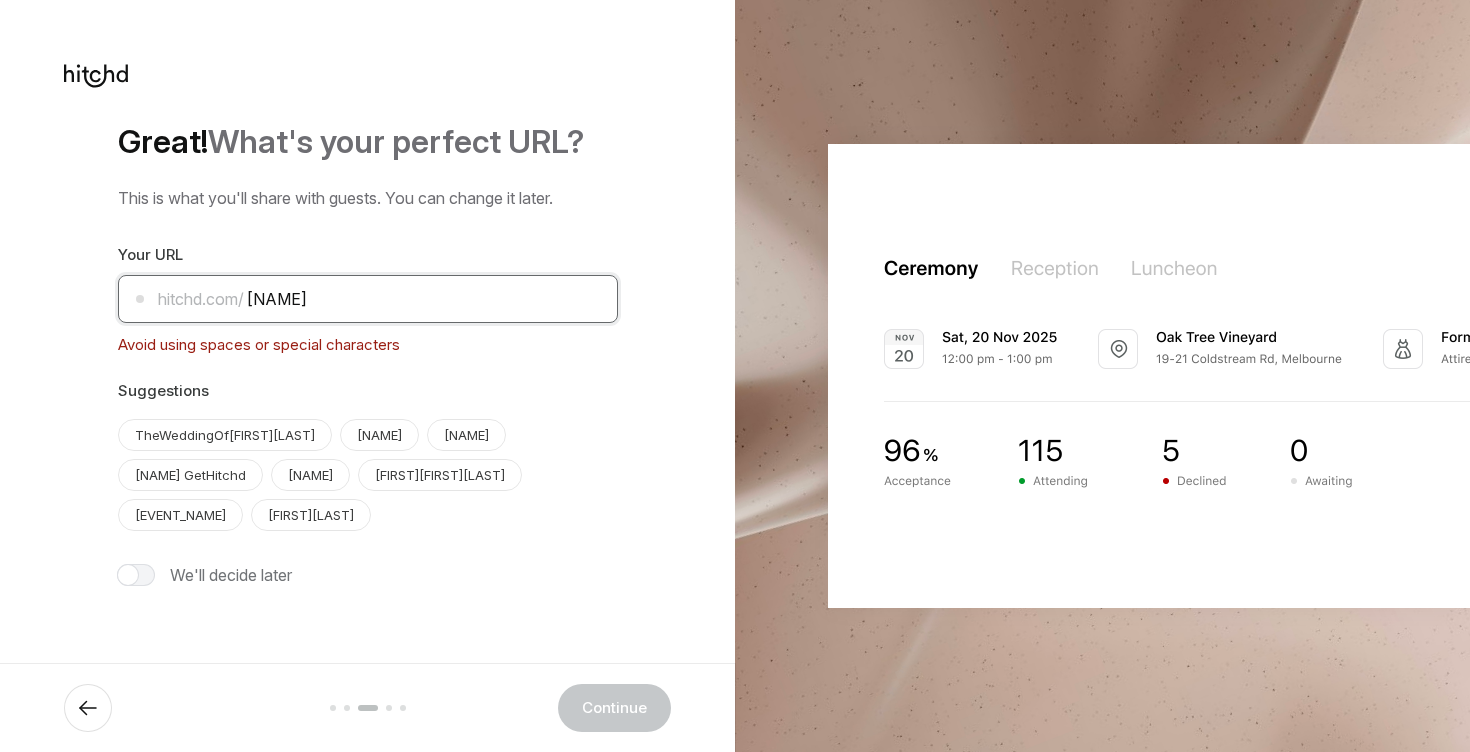 drag, startPoint x: 404, startPoint y: 289, endPoint x: 218, endPoint y: 260, distance: 188.24718 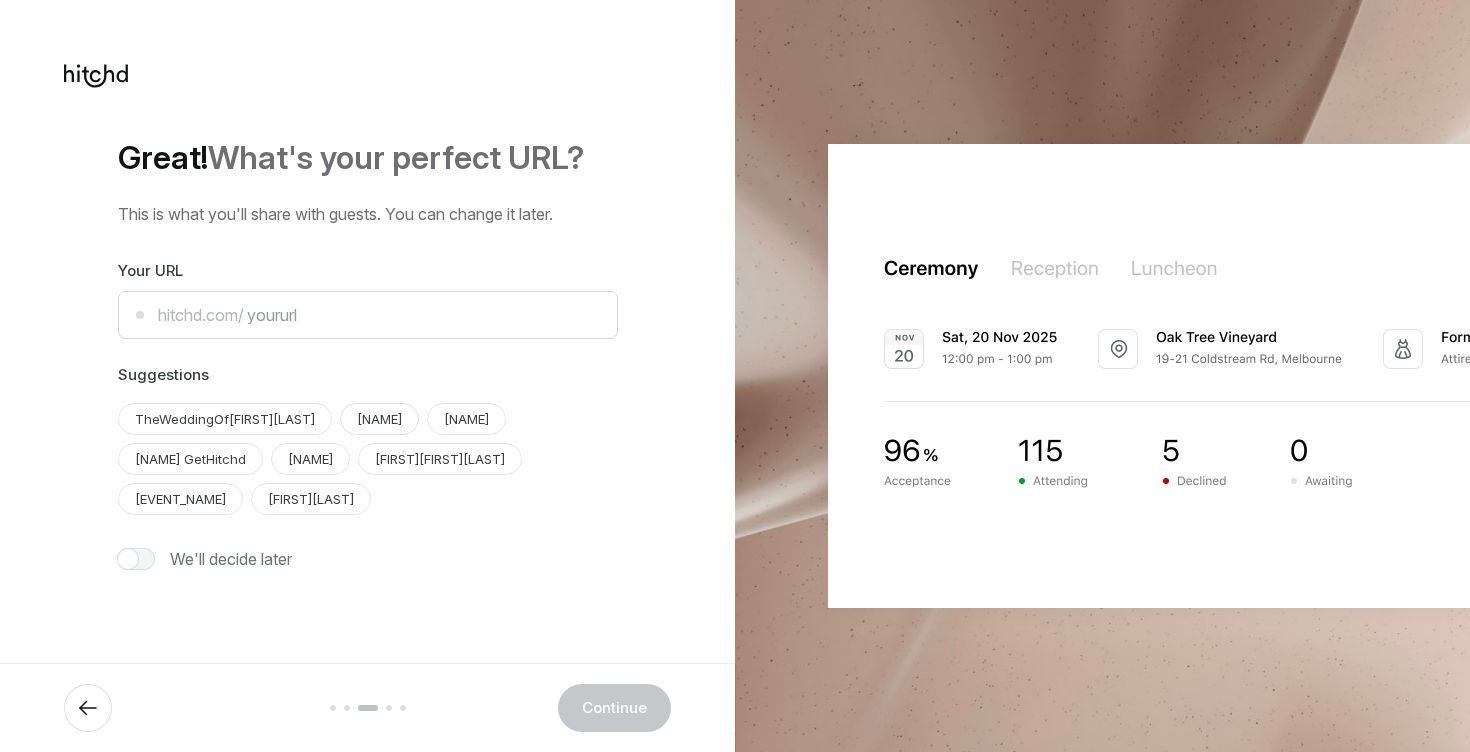 click on "[NAME]" at bounding box center [225, 419] 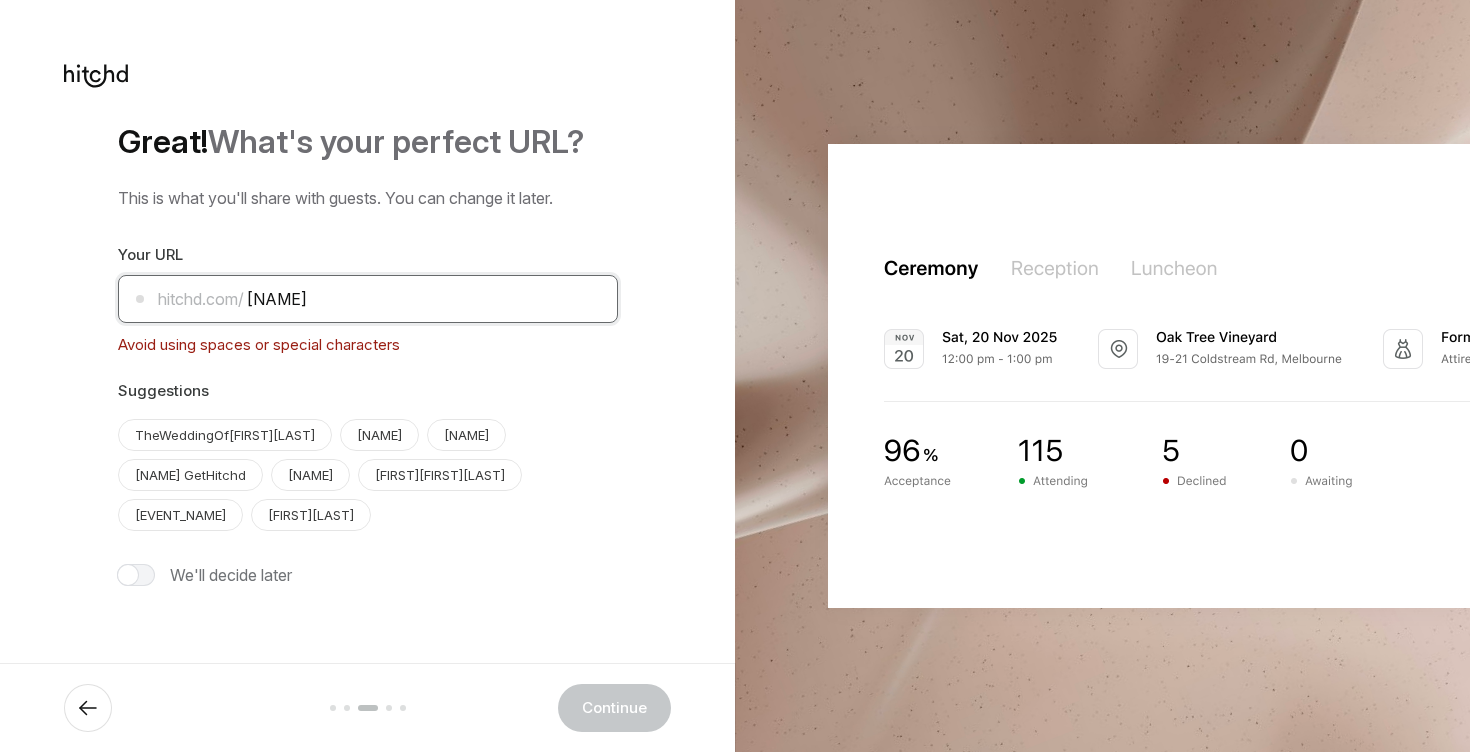 click on "[NAME]" at bounding box center (368, 299) 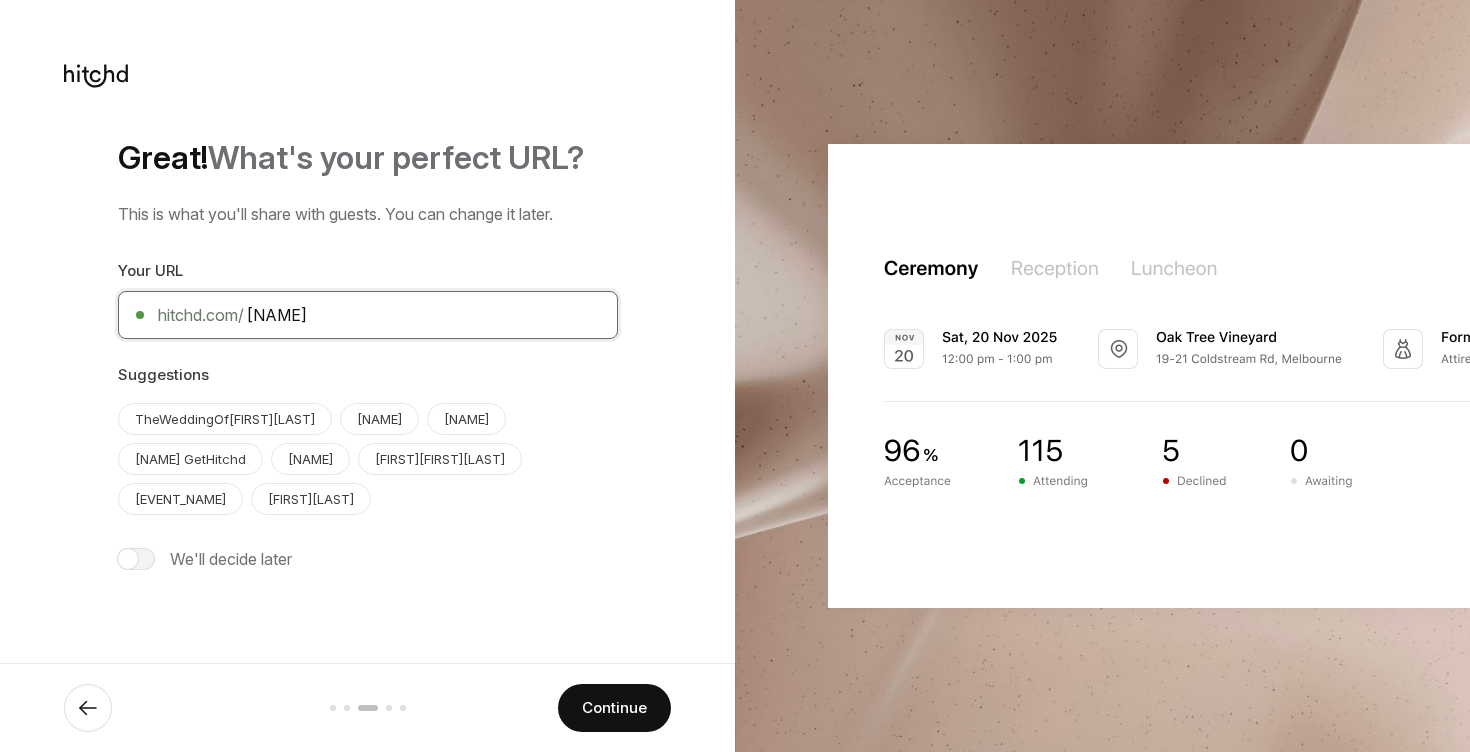 type on "[NAME]" 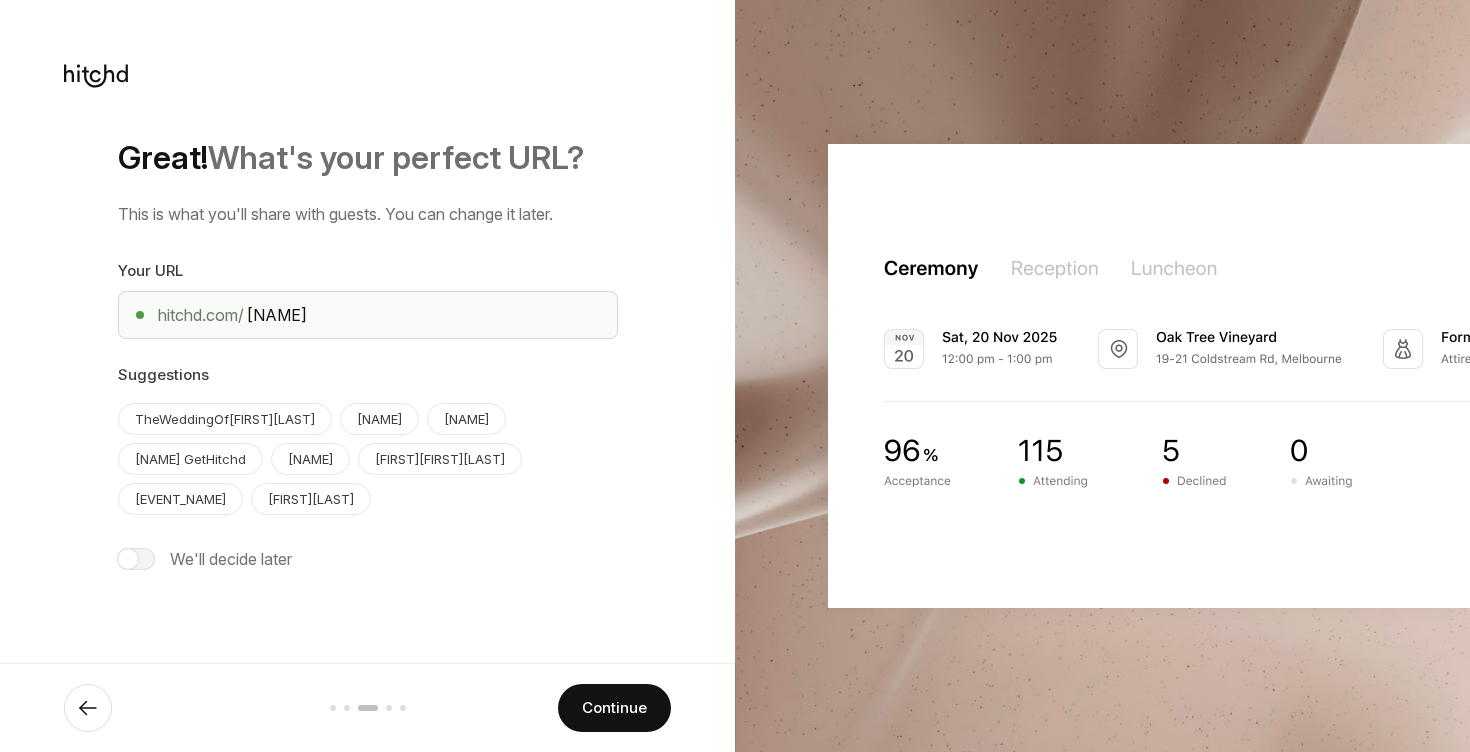 click on "TheWeddingOf[FIRST][LAST]
[FIRST][LAST]
[FIRST]Plus[LAST]
[FIRST][LAST] GetHitchd
[FIRST]Loves[LAST]
[FIRST][LAST] TieTheKnot
[EVENT_NAME]" at bounding box center (368, 459) 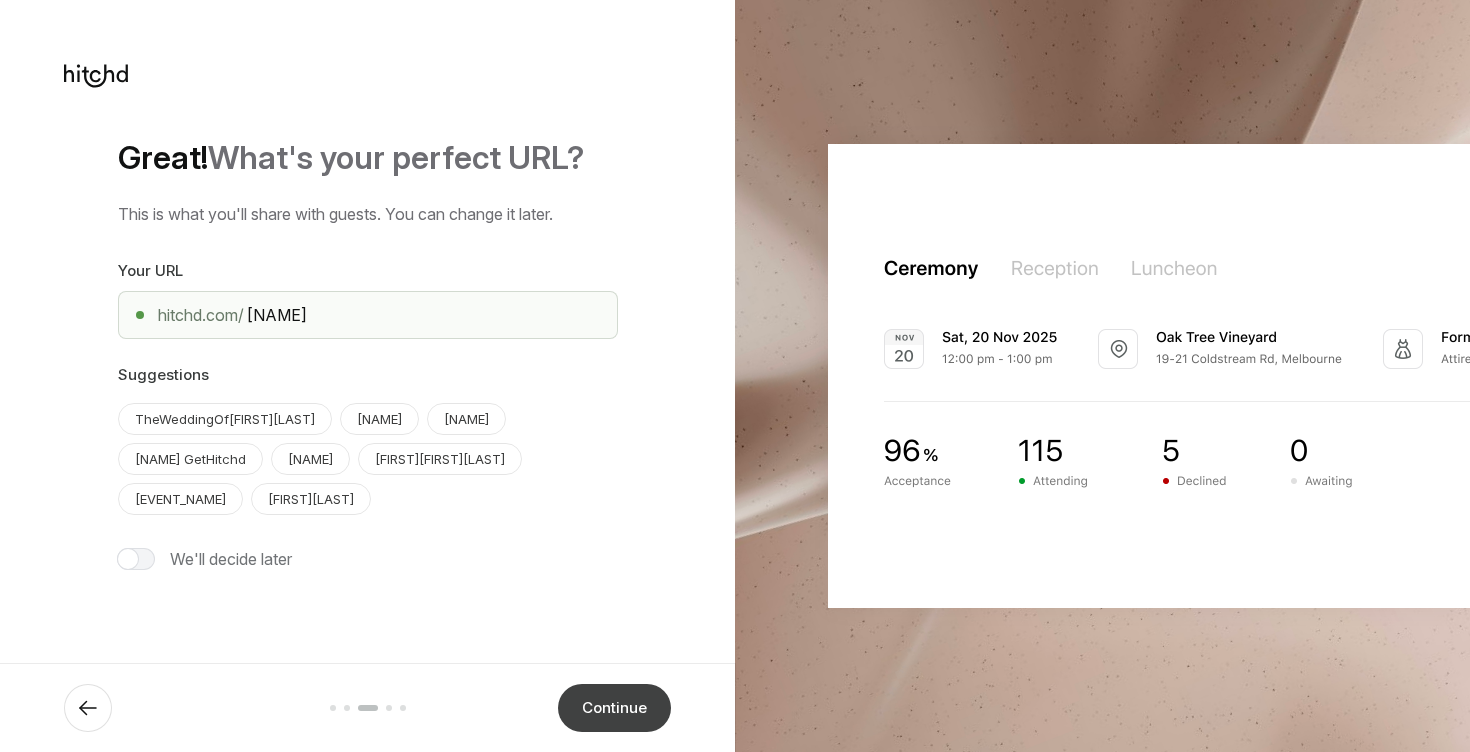 click on "Continue" at bounding box center (614, 708) 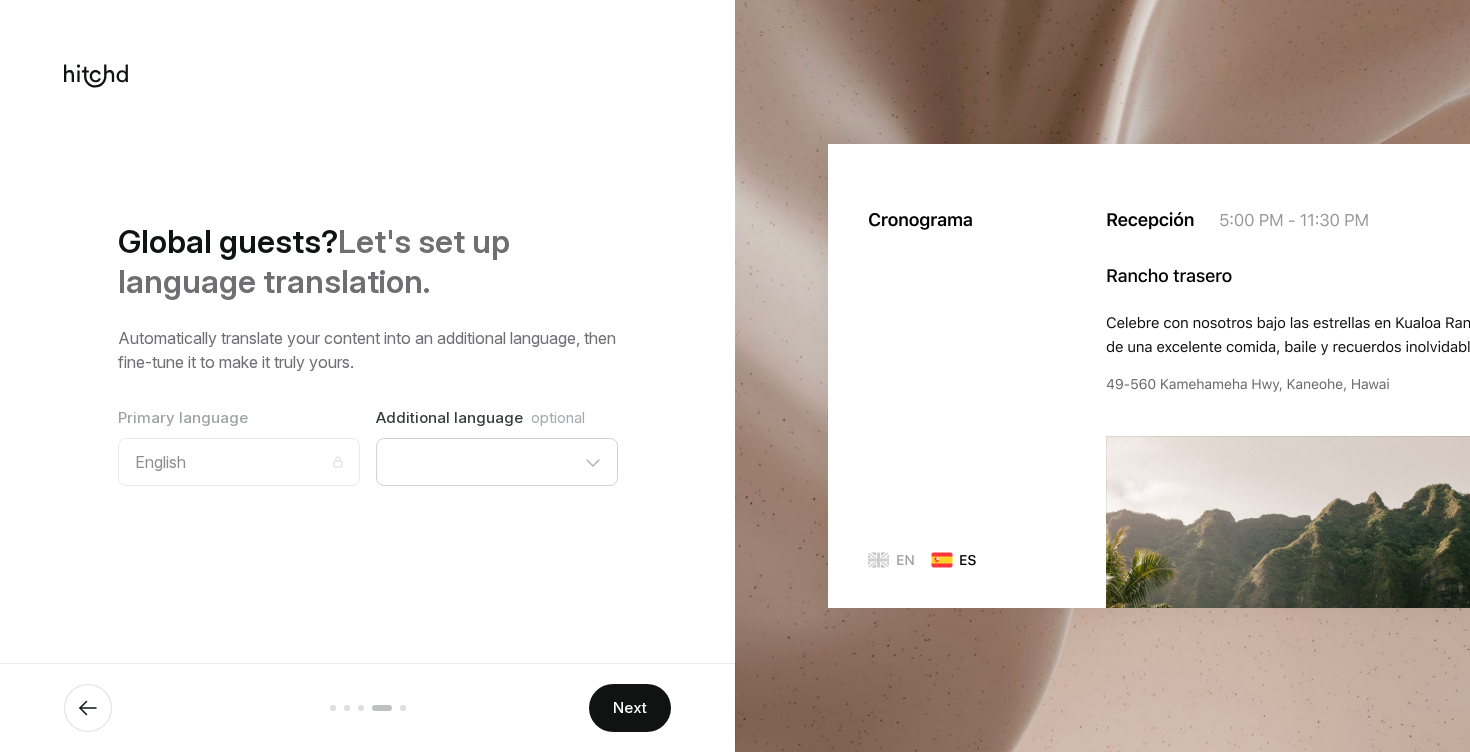 click on "Global guests? Let's set up language translation.
Automatically translate your content into an additional language, then fine-tune it to make it truly yours.
Primary language
English
Additional language optional
Czech
Dutch
Danish
Estonian
Finnish
French
German
Greek
Hungarian
Italian" at bounding box center [367, 354] 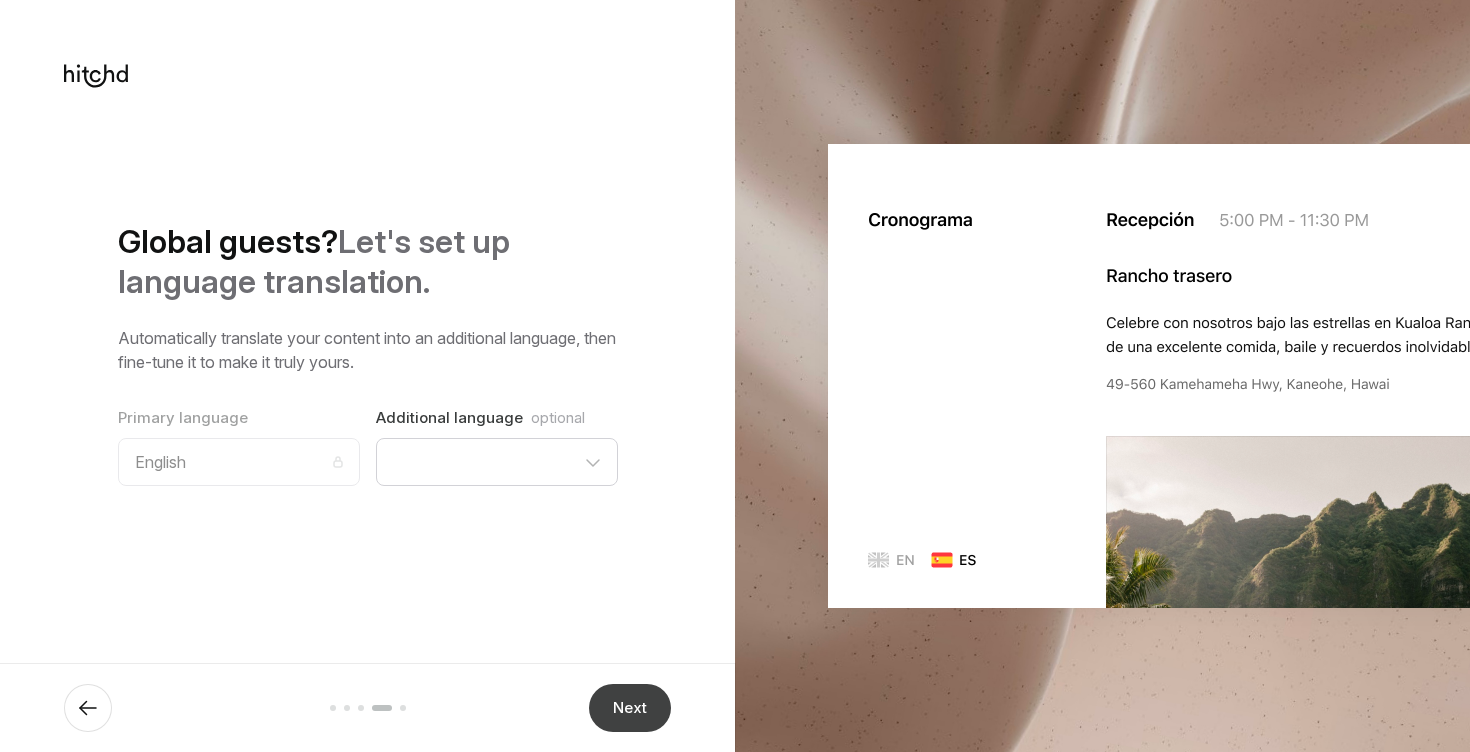 click on "Next" at bounding box center [630, 708] 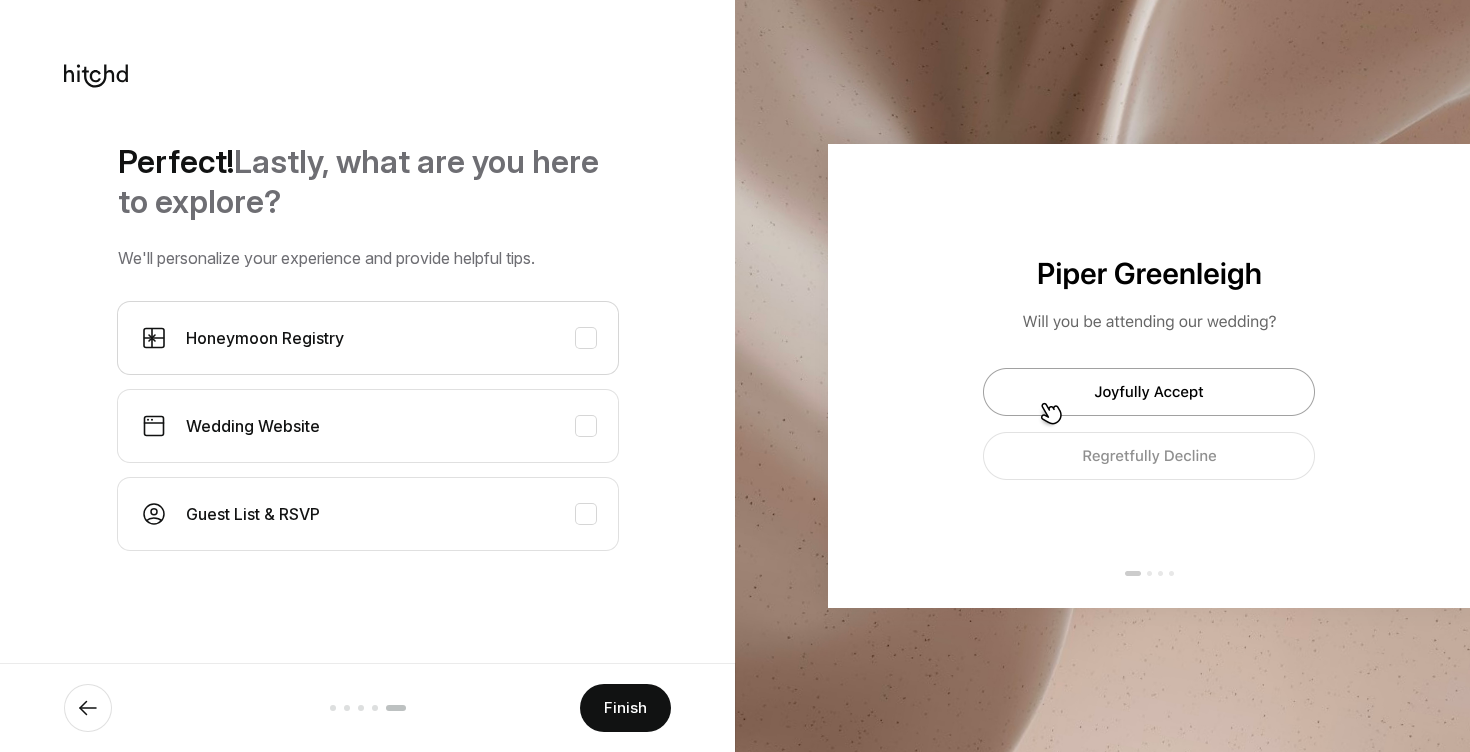 click on "Honeymoon Registry" at bounding box center [390, 338] 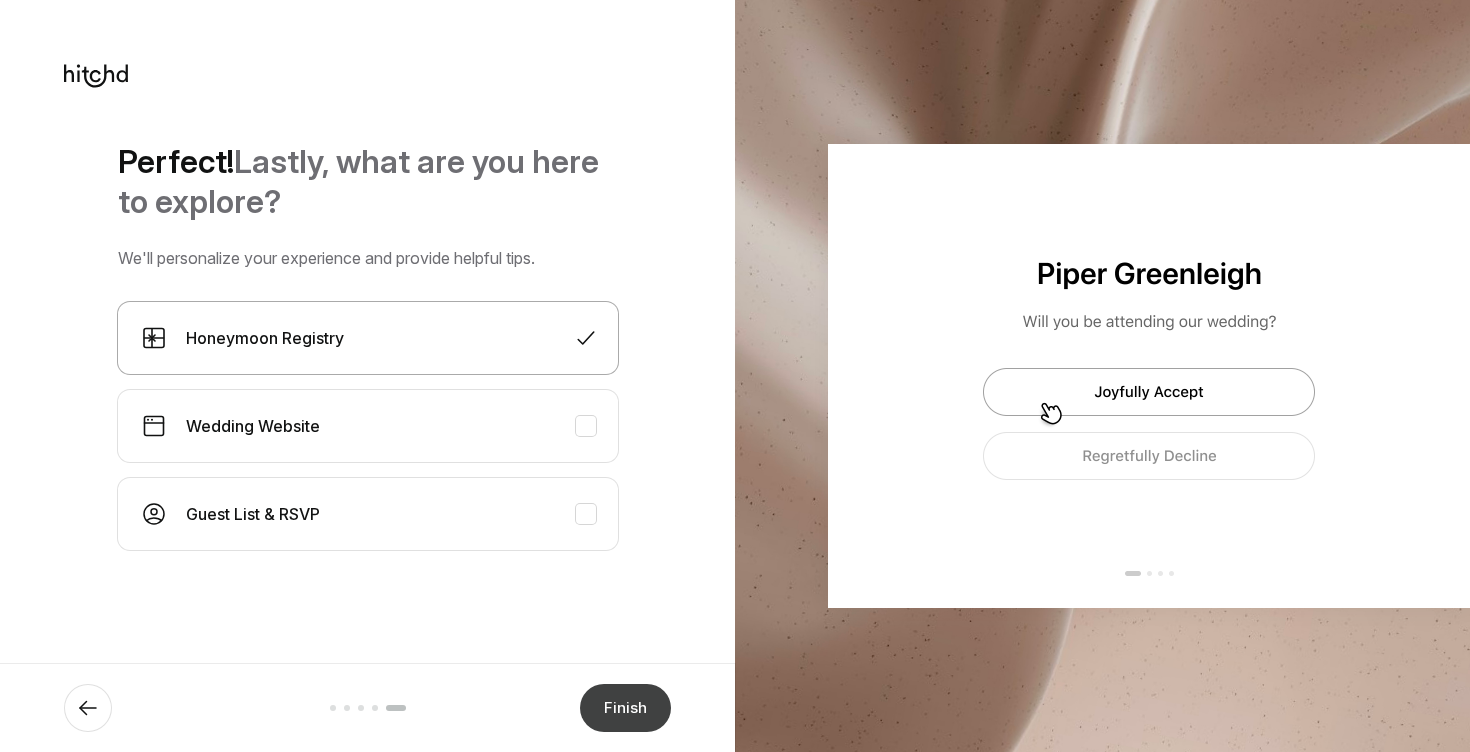 click on "Finish" at bounding box center (625, 708) 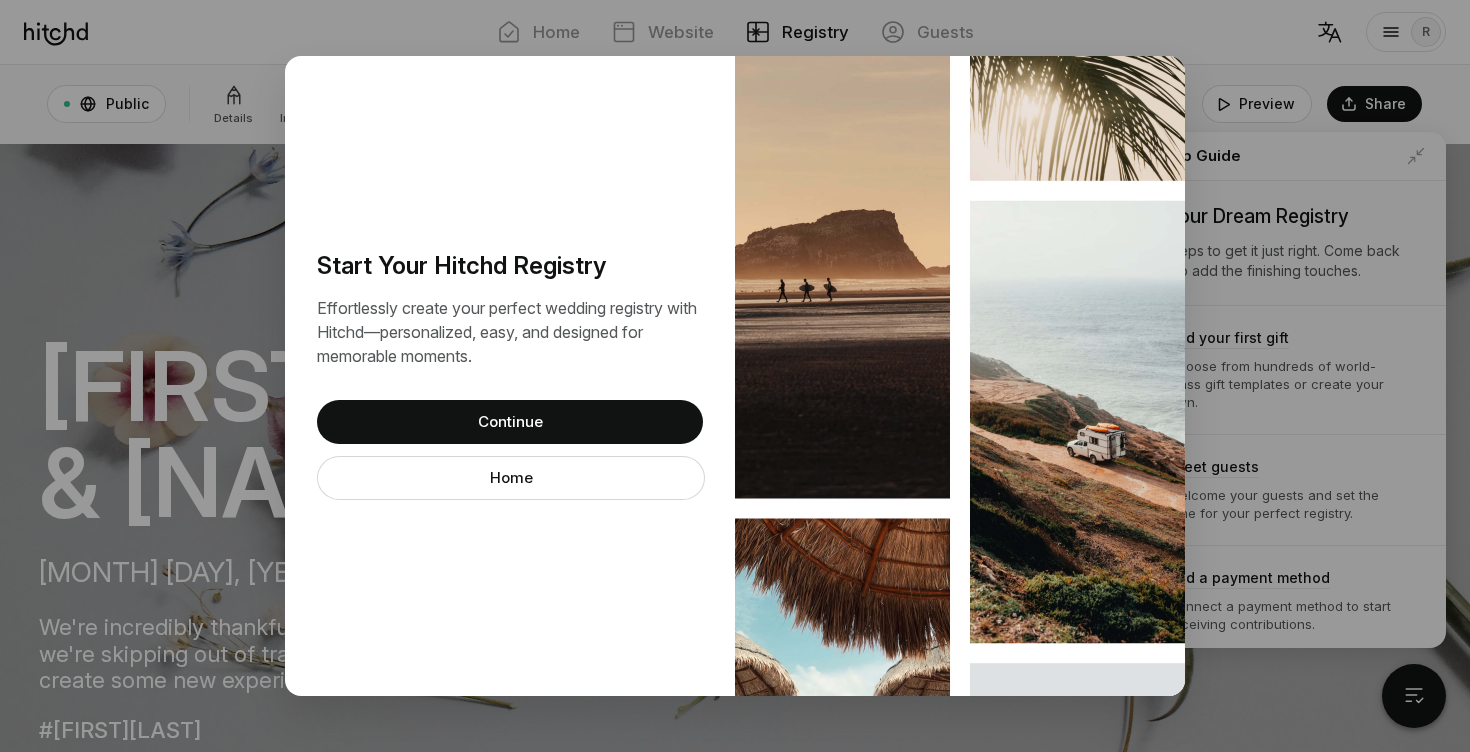 click on "Continue" at bounding box center (510, 422) 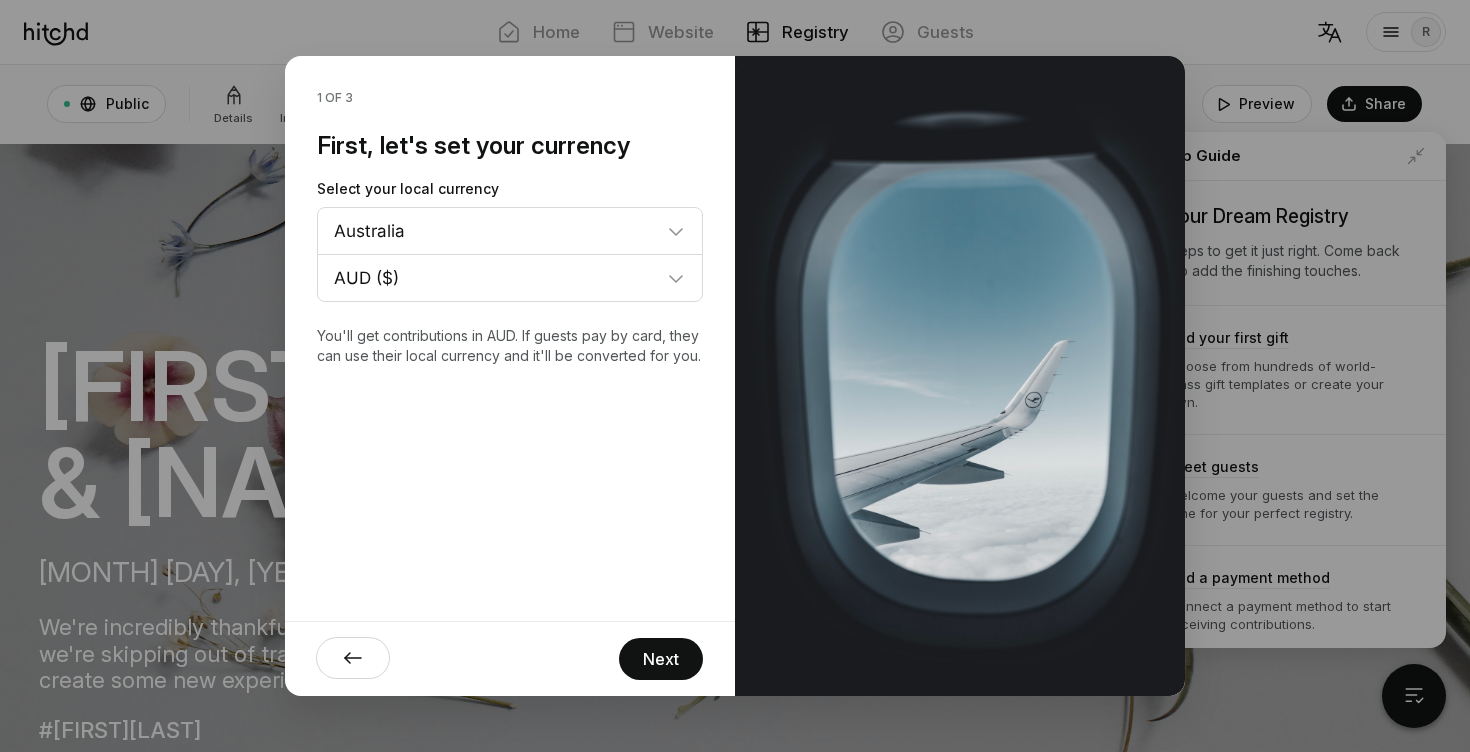 click at bounding box center (353, 658) 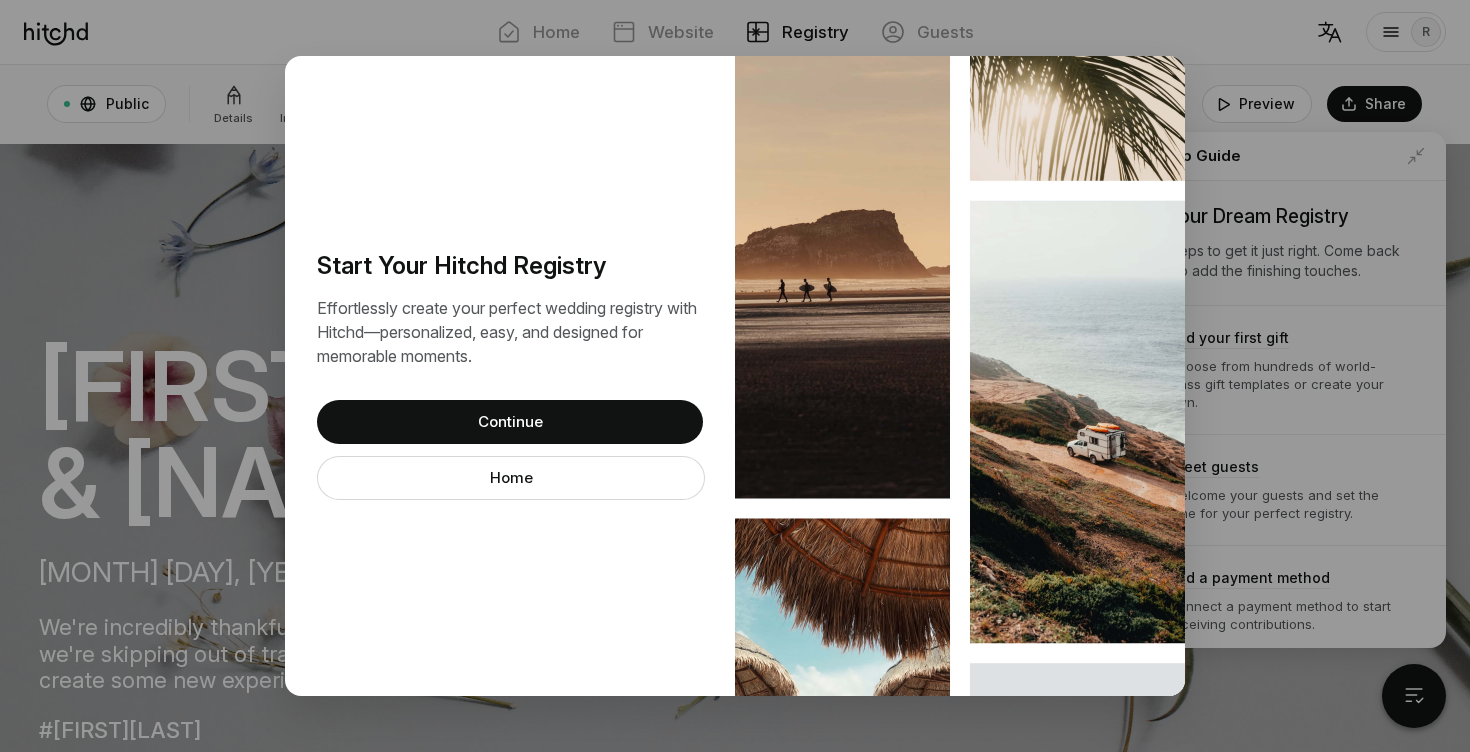 click on "Continue" at bounding box center (510, 422) 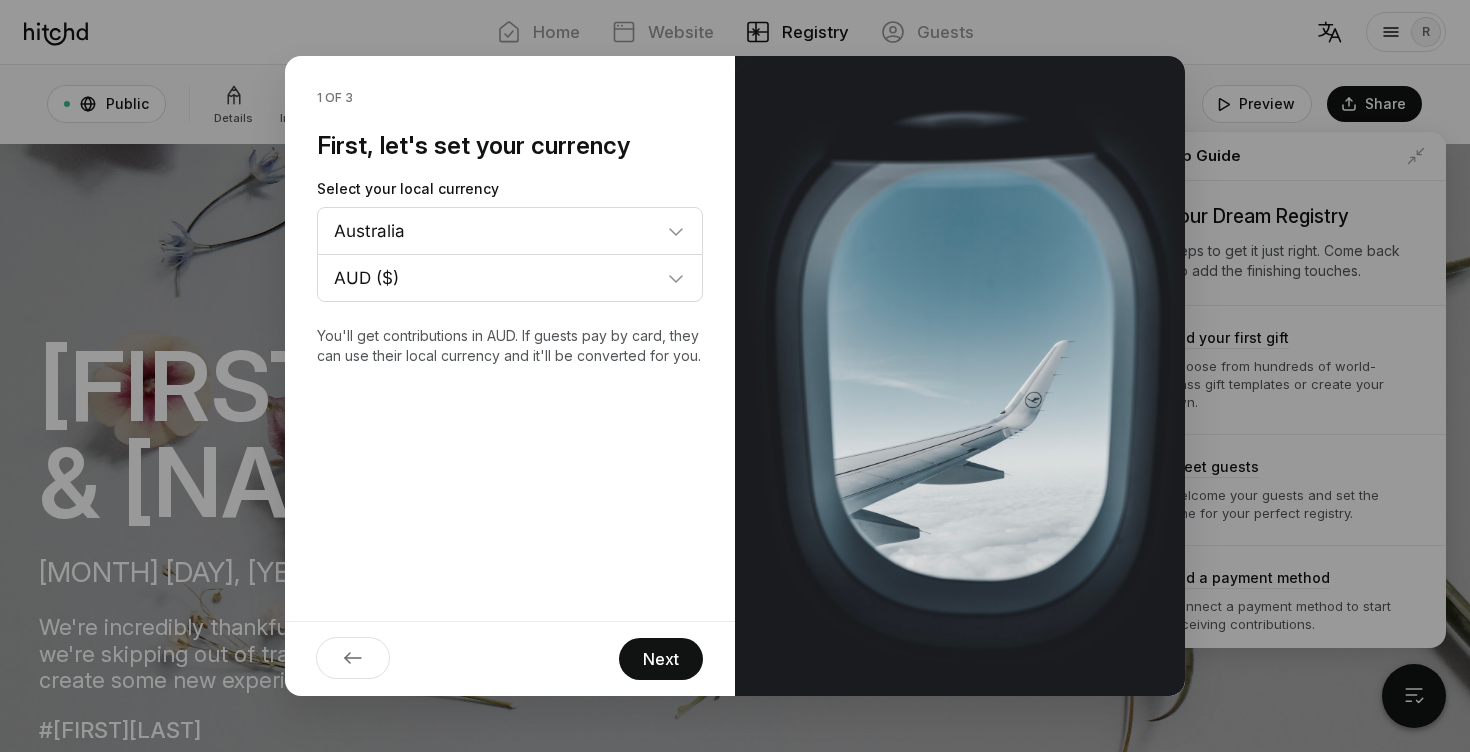 click on "1 of 3
First, let's set your currency
Select your local currency
Country
Australia
Austria
Belgium
Canada
Estonia
Denmark
Finland
France
Germany
Greece
Hong Kong
Ireland
Italy
Latvia
Lithuania
Luxembourg
Mexico
Netherlands
New Zealand
Norway
Portugal
Singapore
Slovakia
Slovenia
Spain Sweden" at bounding box center [510, 376] 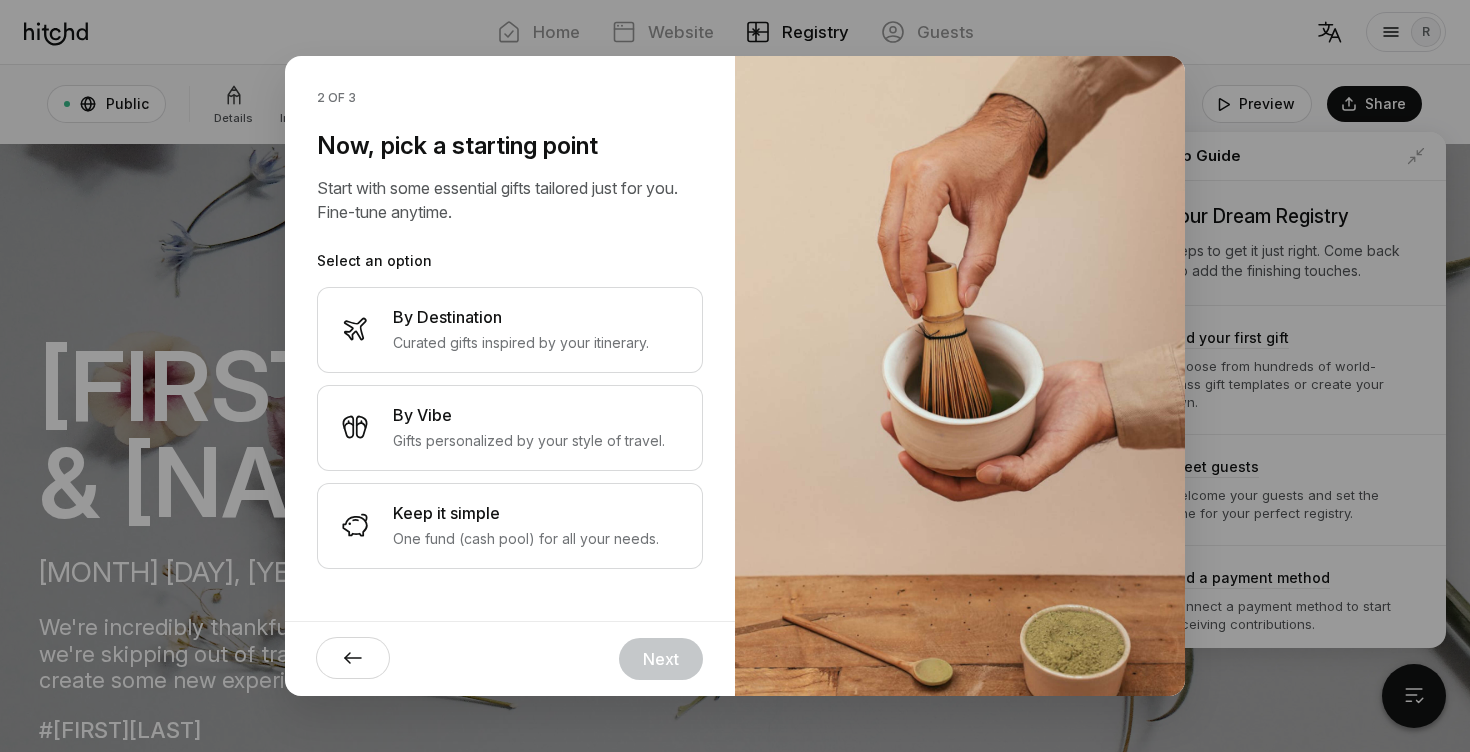 click at bounding box center [353, 658] 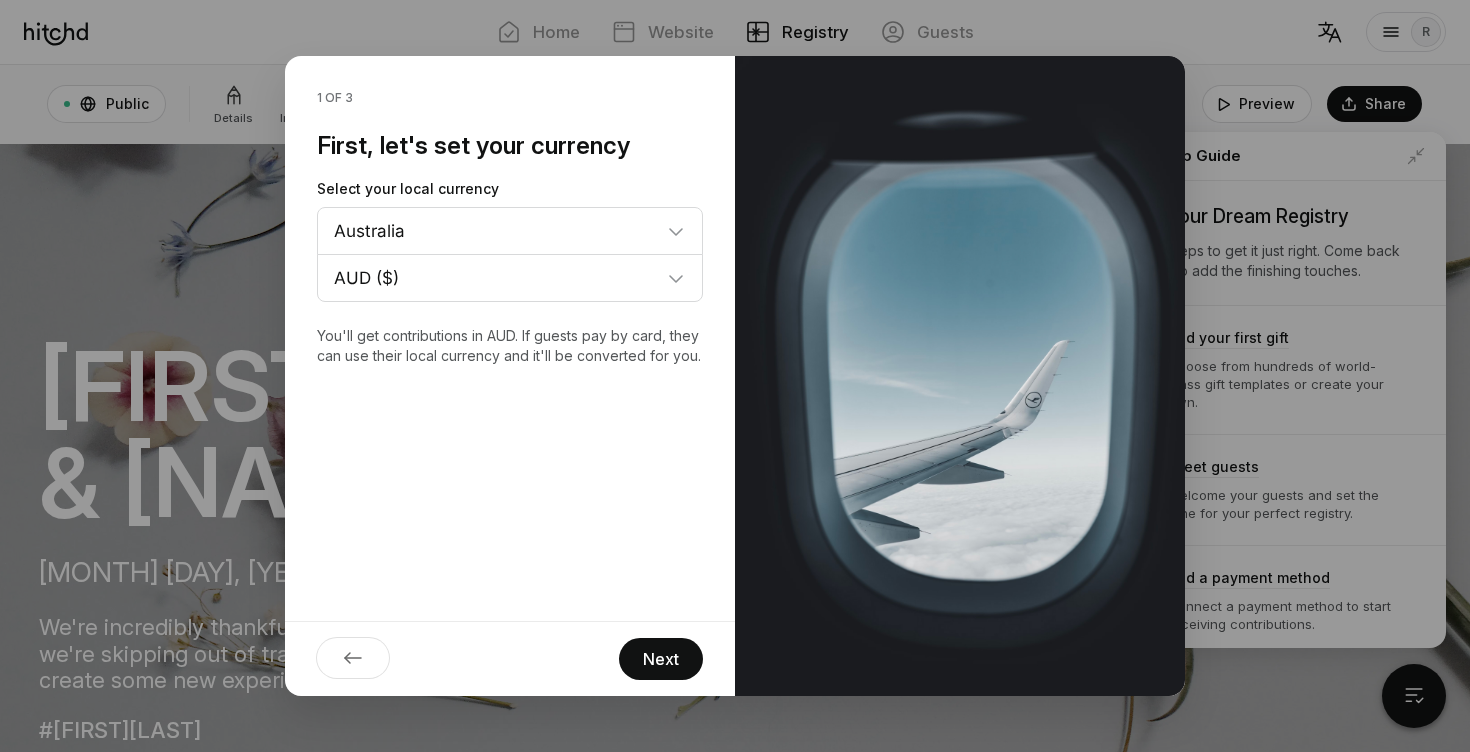 click at bounding box center (353, 658) 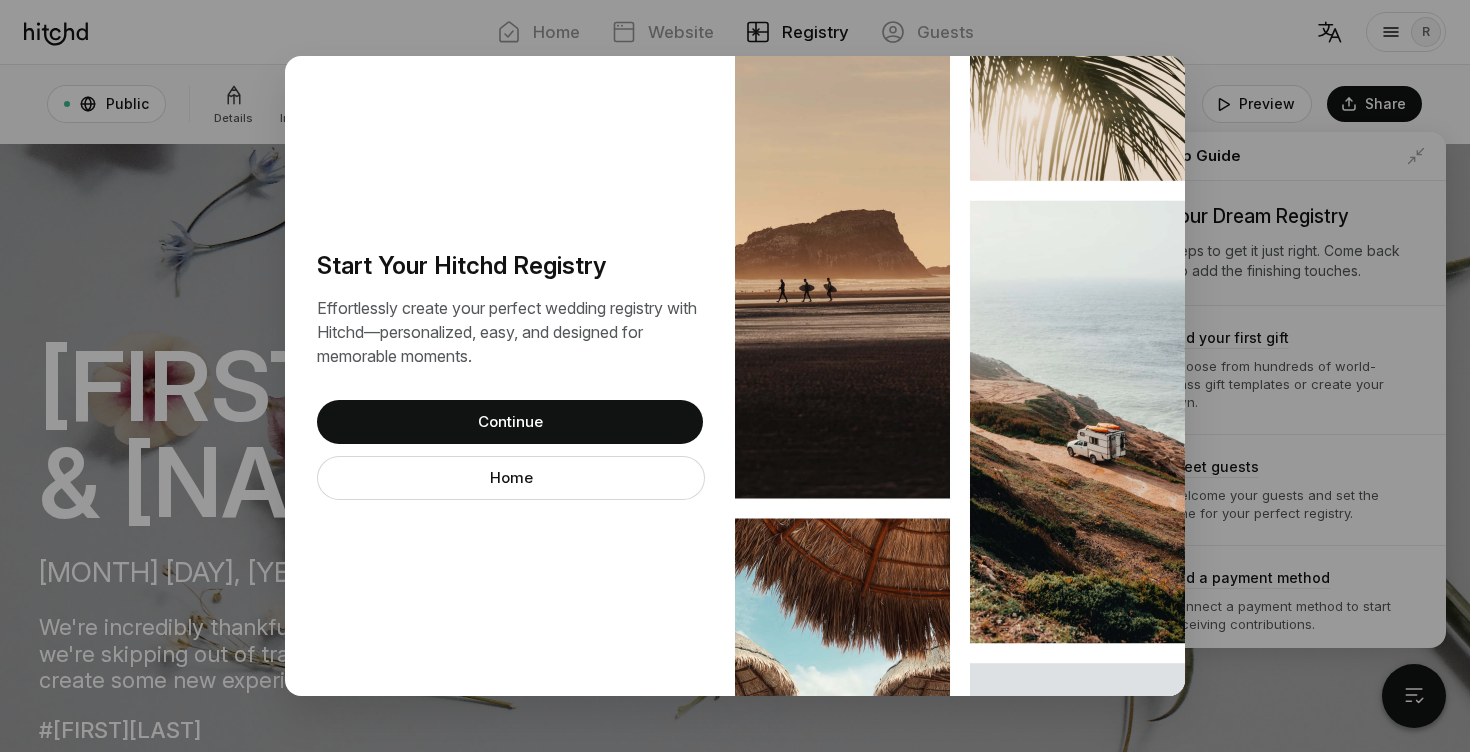 click on "Start Your Hitchd Registry
Effortlessly create your perfect wedding registry with Hitchd—personalized, easy, and designed for
memorable moments.
Continue
Home" at bounding box center [510, 376] 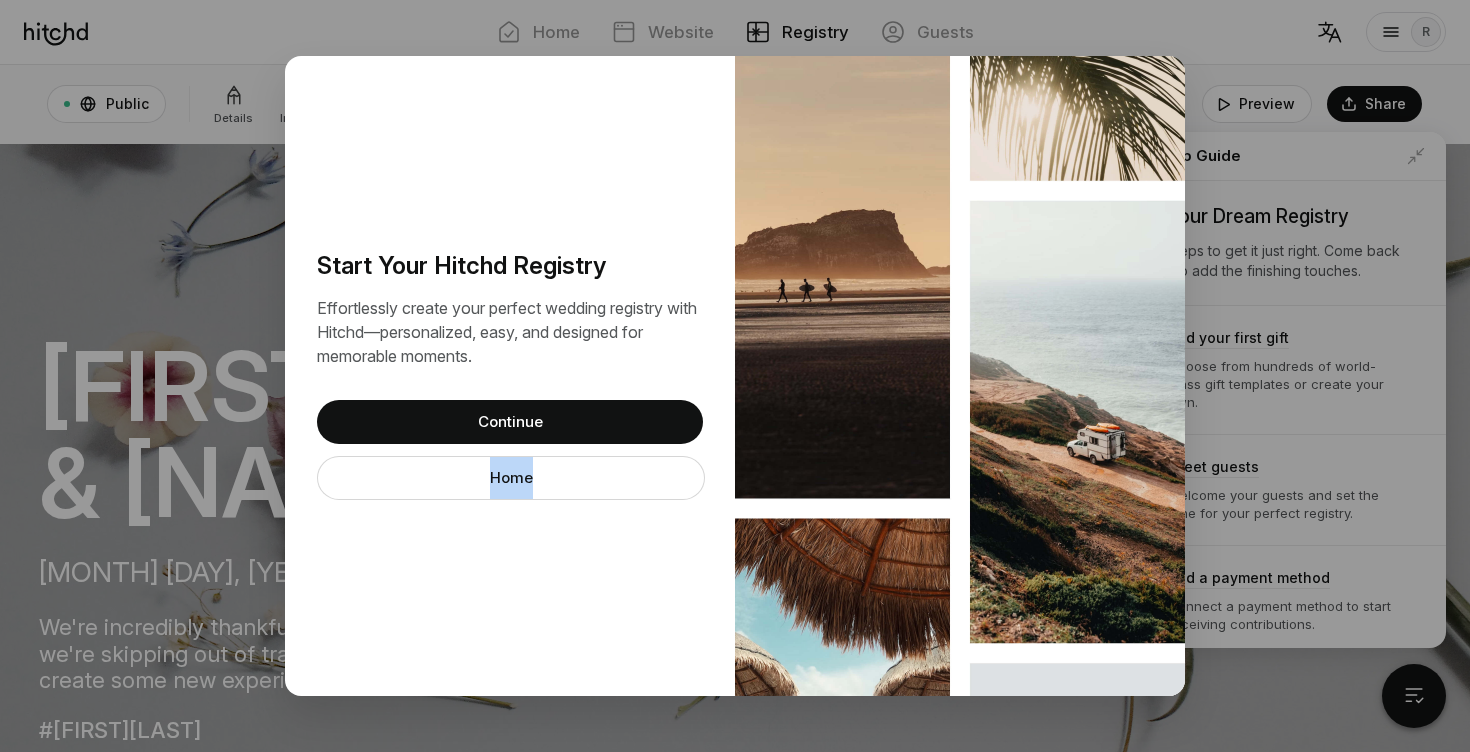 click on "Start Your Hitchd Registry
Effortlessly create your perfect wedding registry with Hitchd—personalized, easy, and designed for
memorable moments.
Continue
Home" at bounding box center (510, 376) 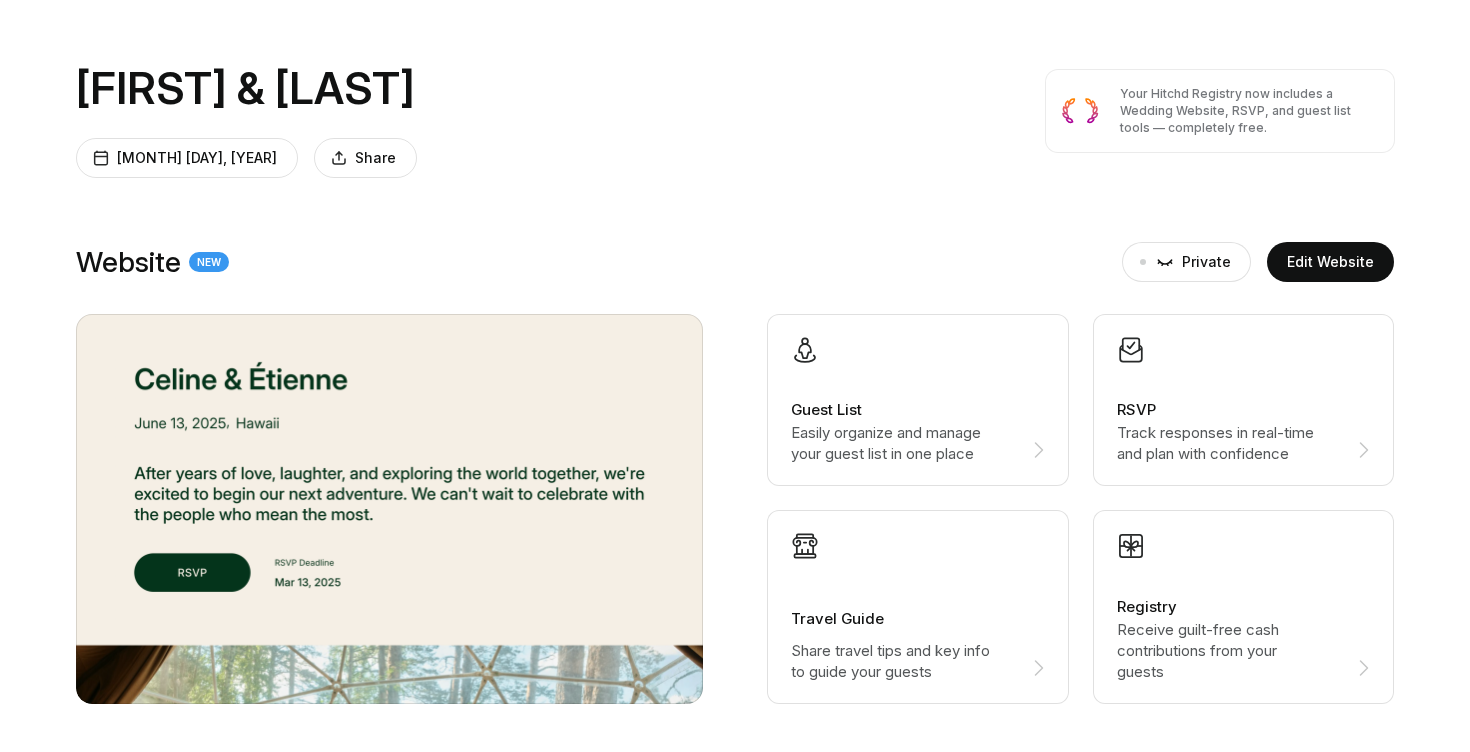 scroll, scrollTop: 140, scrollLeft: 0, axis: vertical 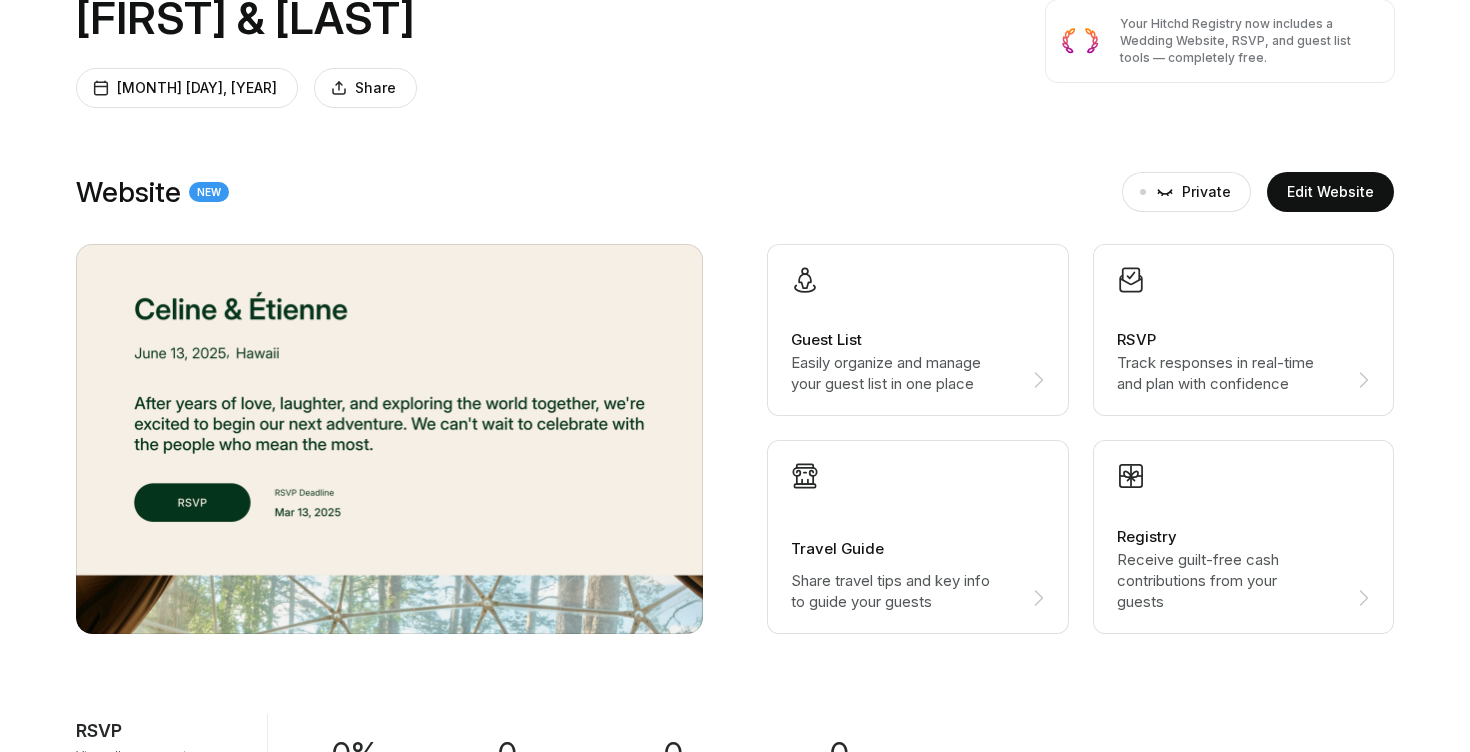 click on "Registry" at bounding box center [918, 340] 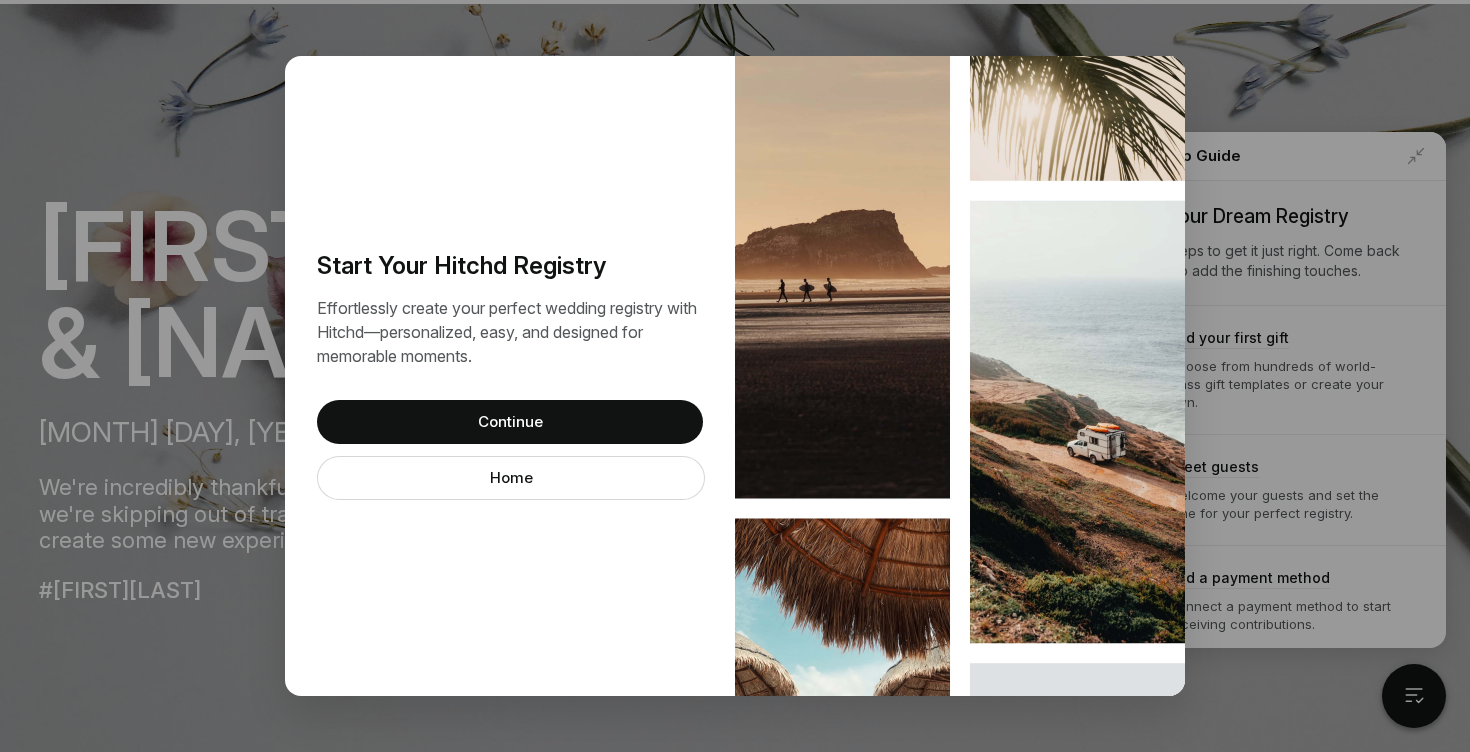click on "Continue" at bounding box center (510, 422) 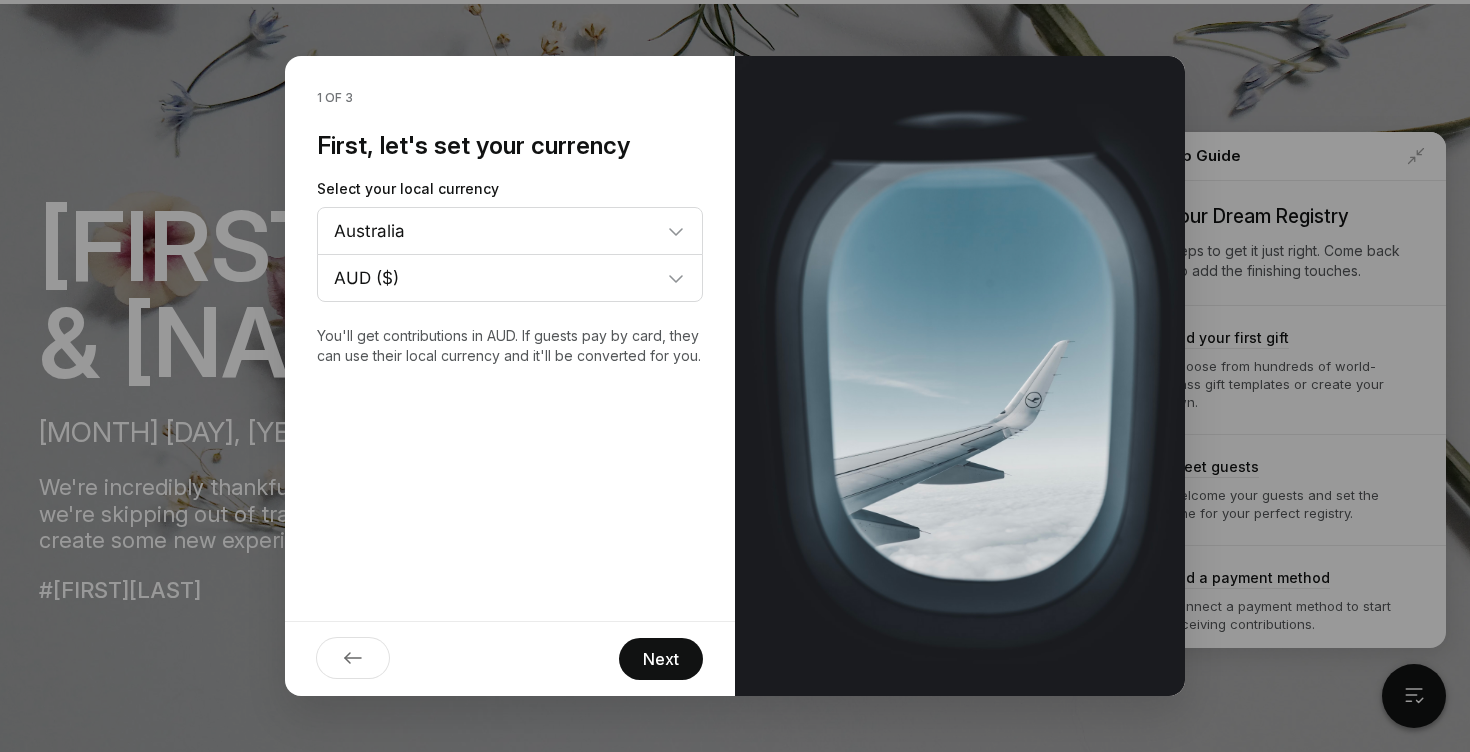 click on "Next" at bounding box center [661, 659] 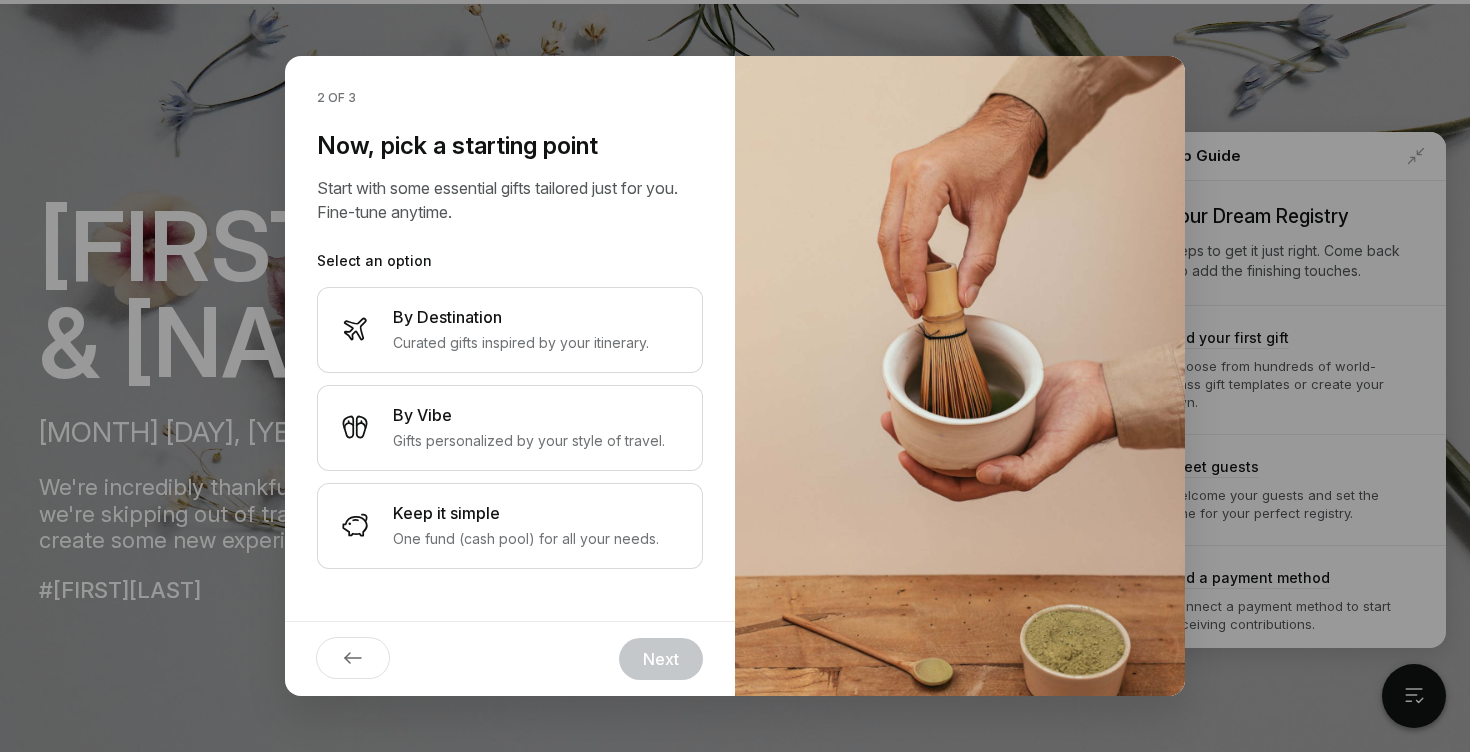 scroll, scrollTop: 0, scrollLeft: 0, axis: both 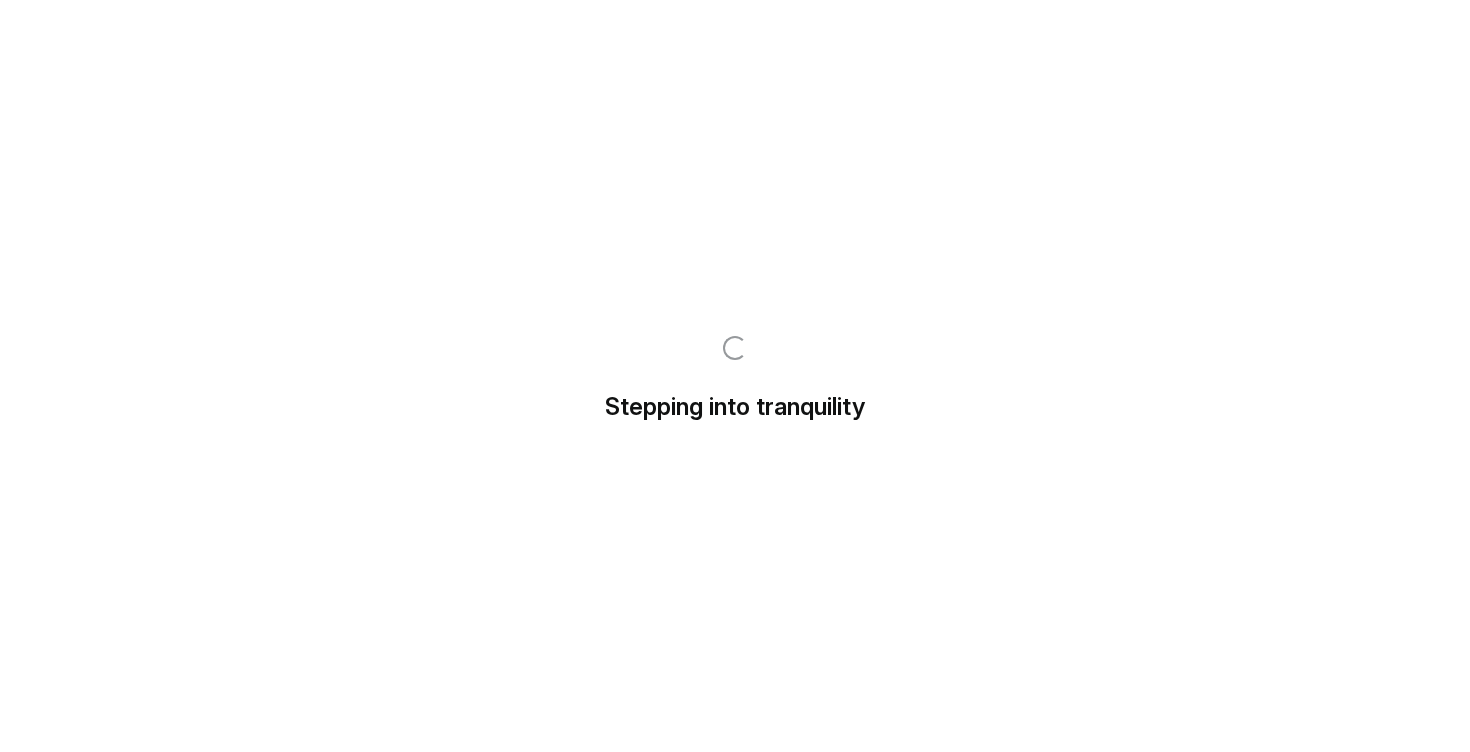 click on "Stepping into tranquility
Guiding you to your happy place
Starting a new adventure
Journeying to paradise
Whisking you away" at bounding box center [735, 376] 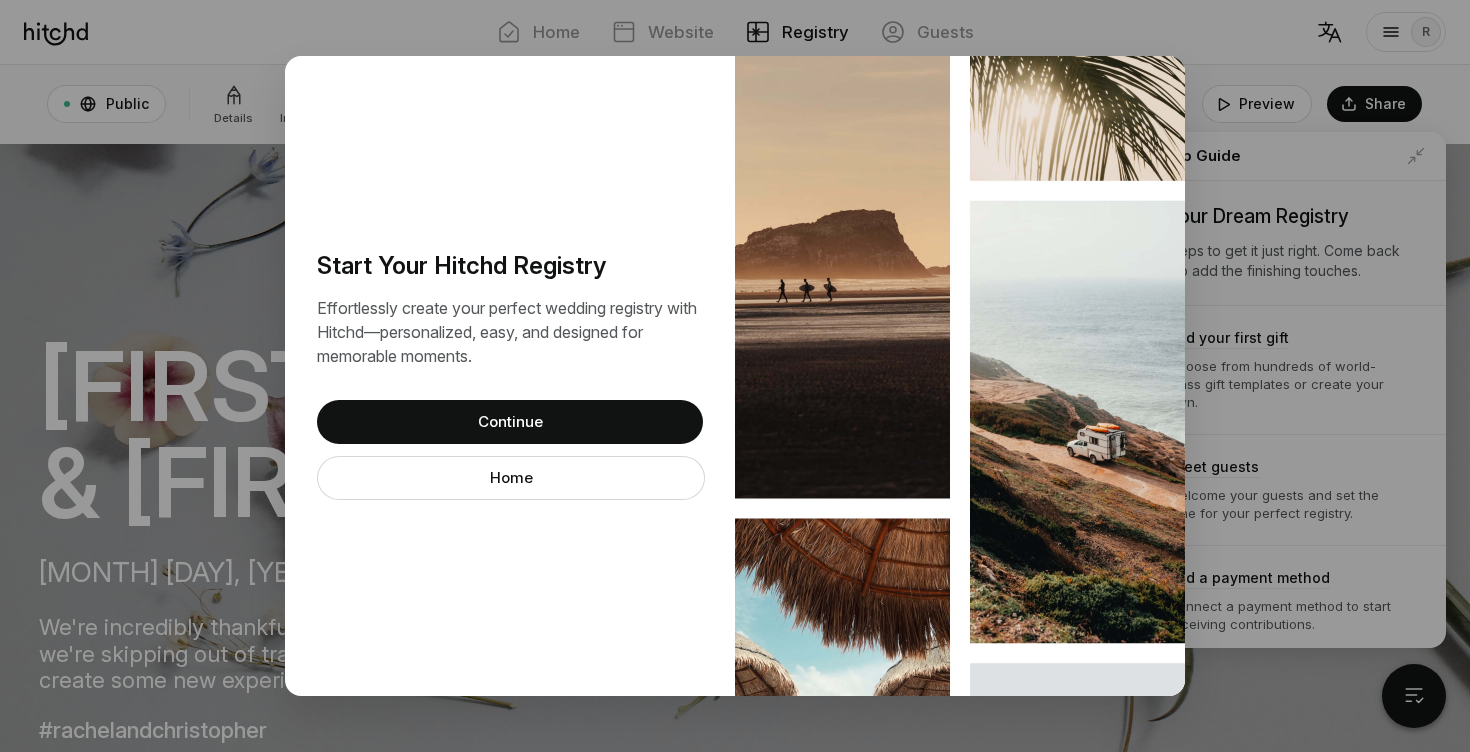 click on "Continue" at bounding box center [510, 422] 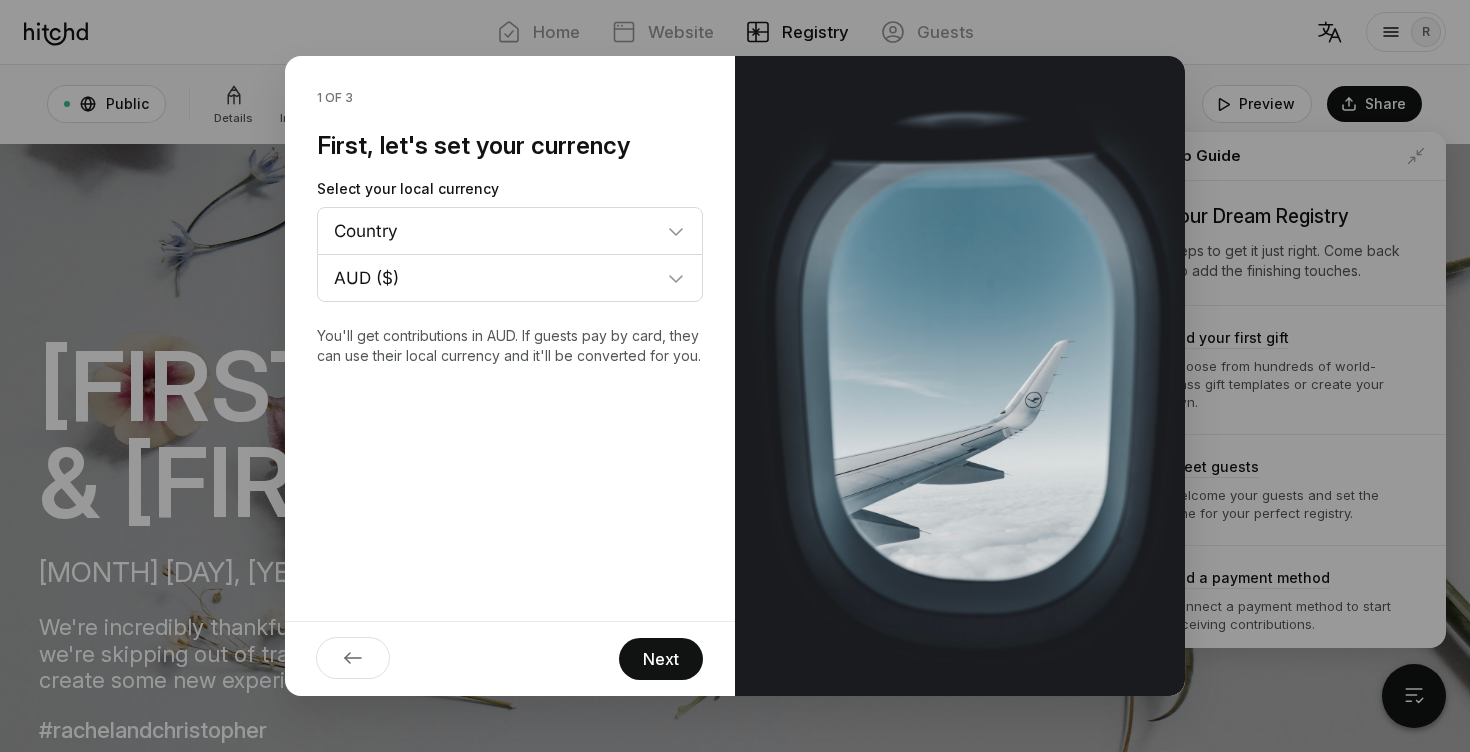 click on "Next" at bounding box center [661, 659] 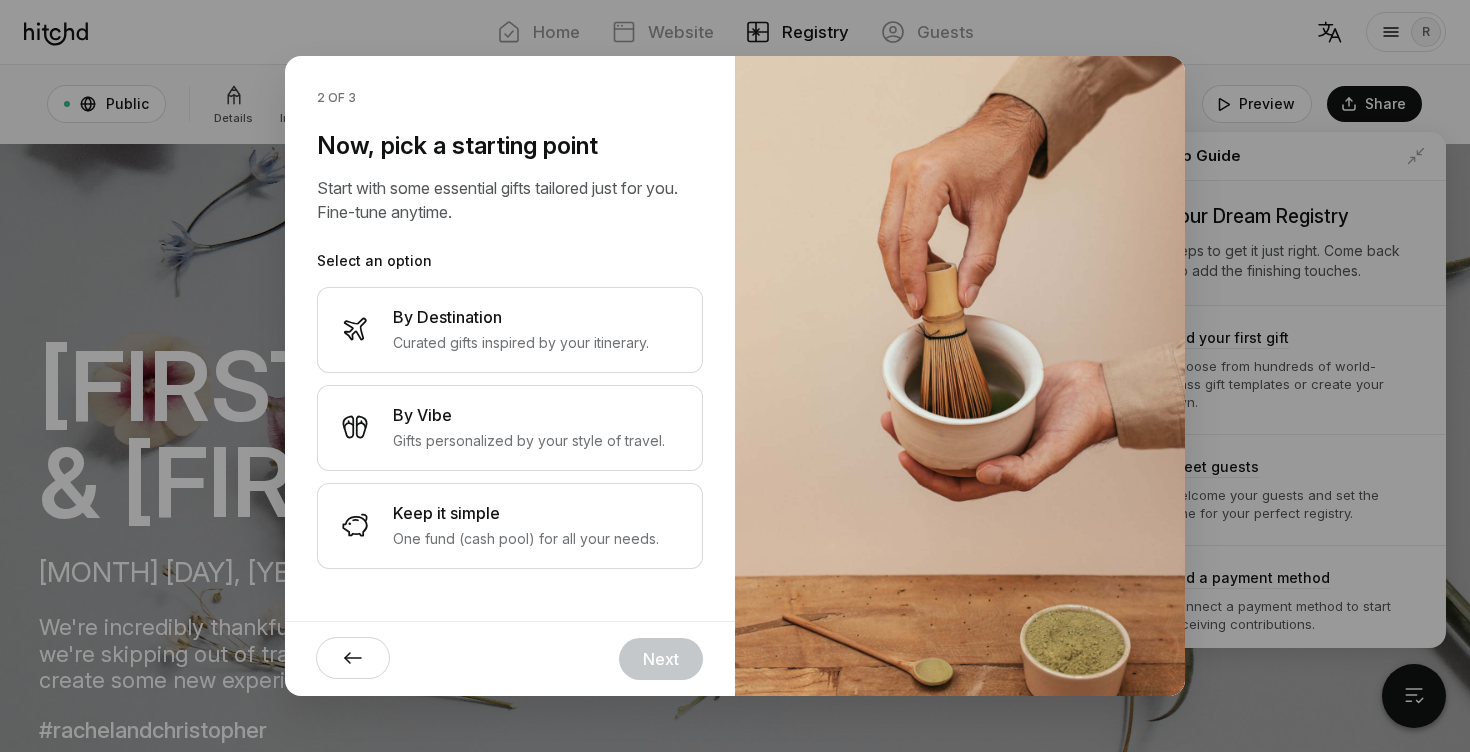click at bounding box center [353, 658] 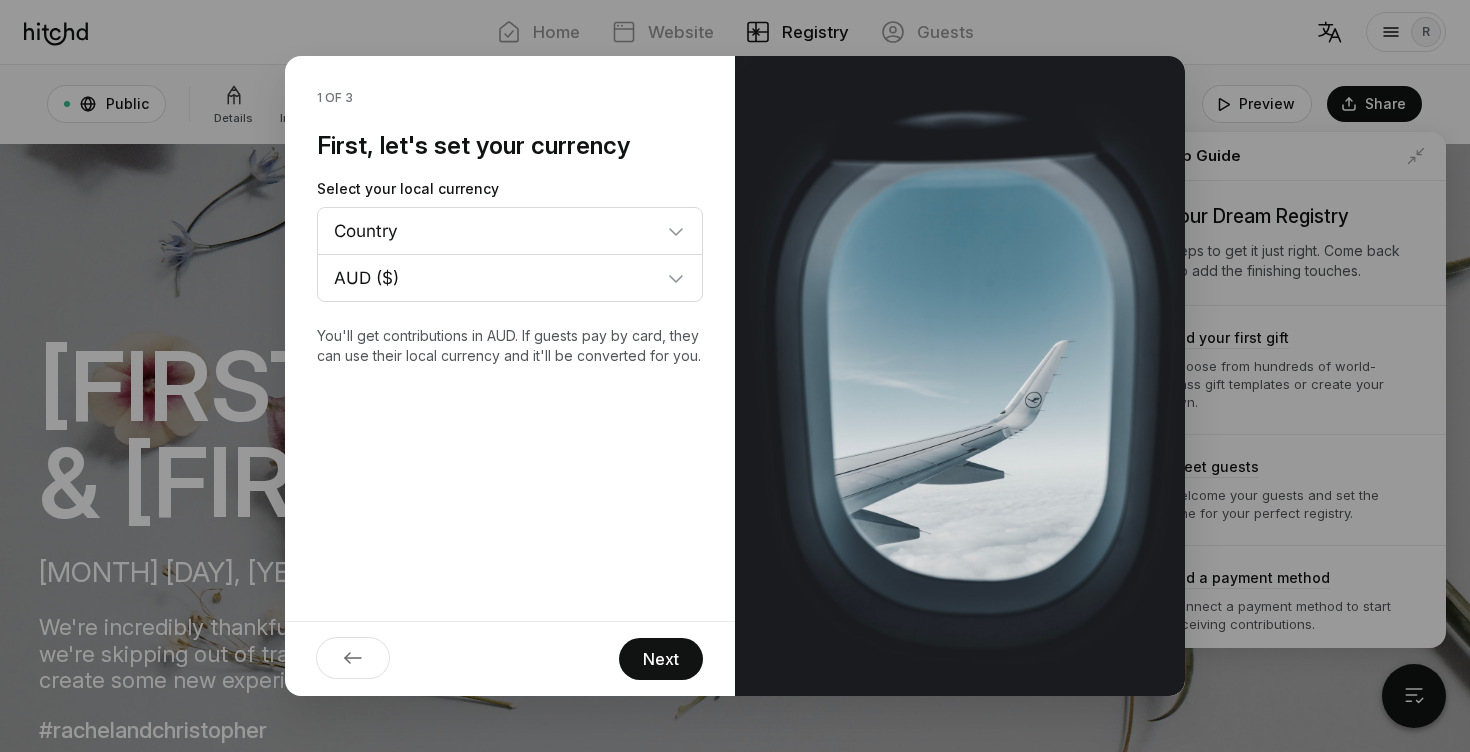 click at bounding box center [353, 658] 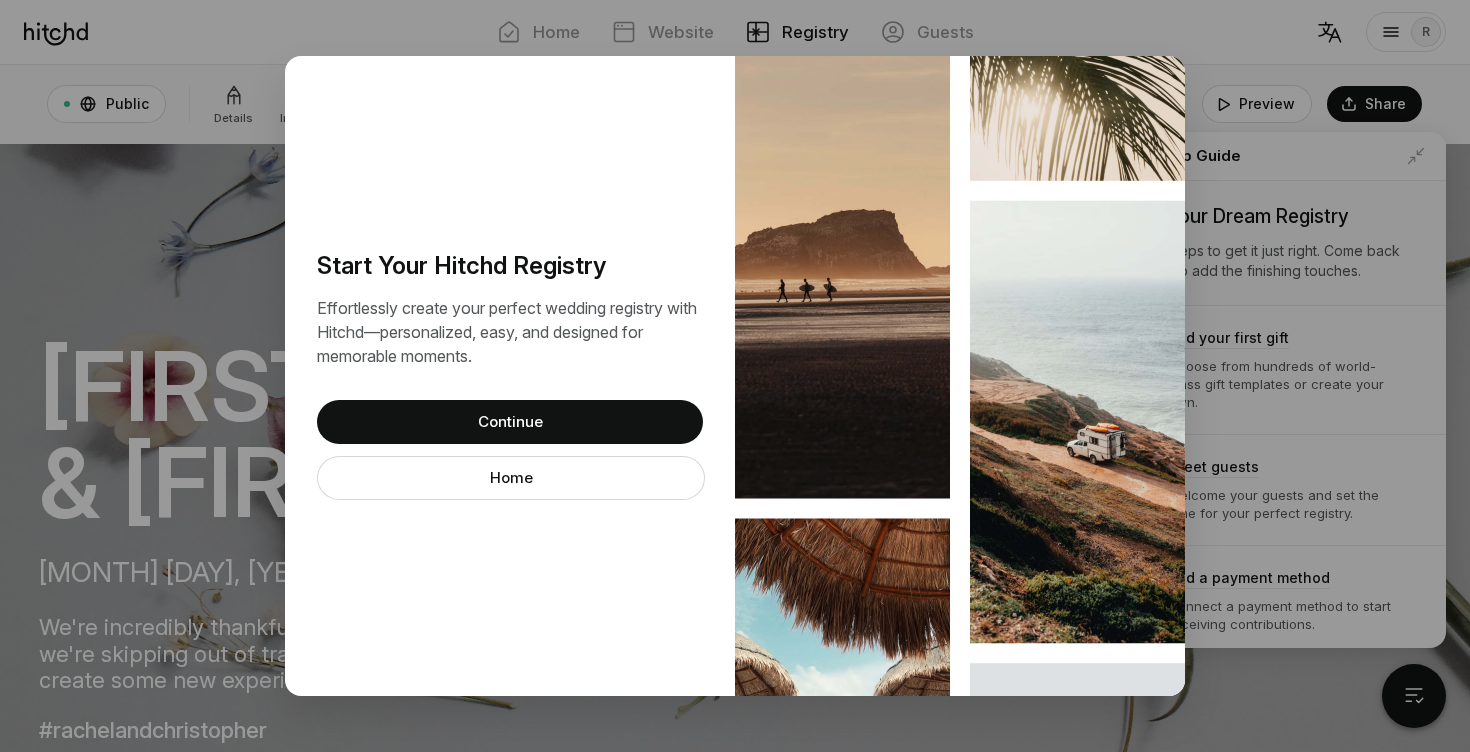 click on "Home" at bounding box center (511, 478) 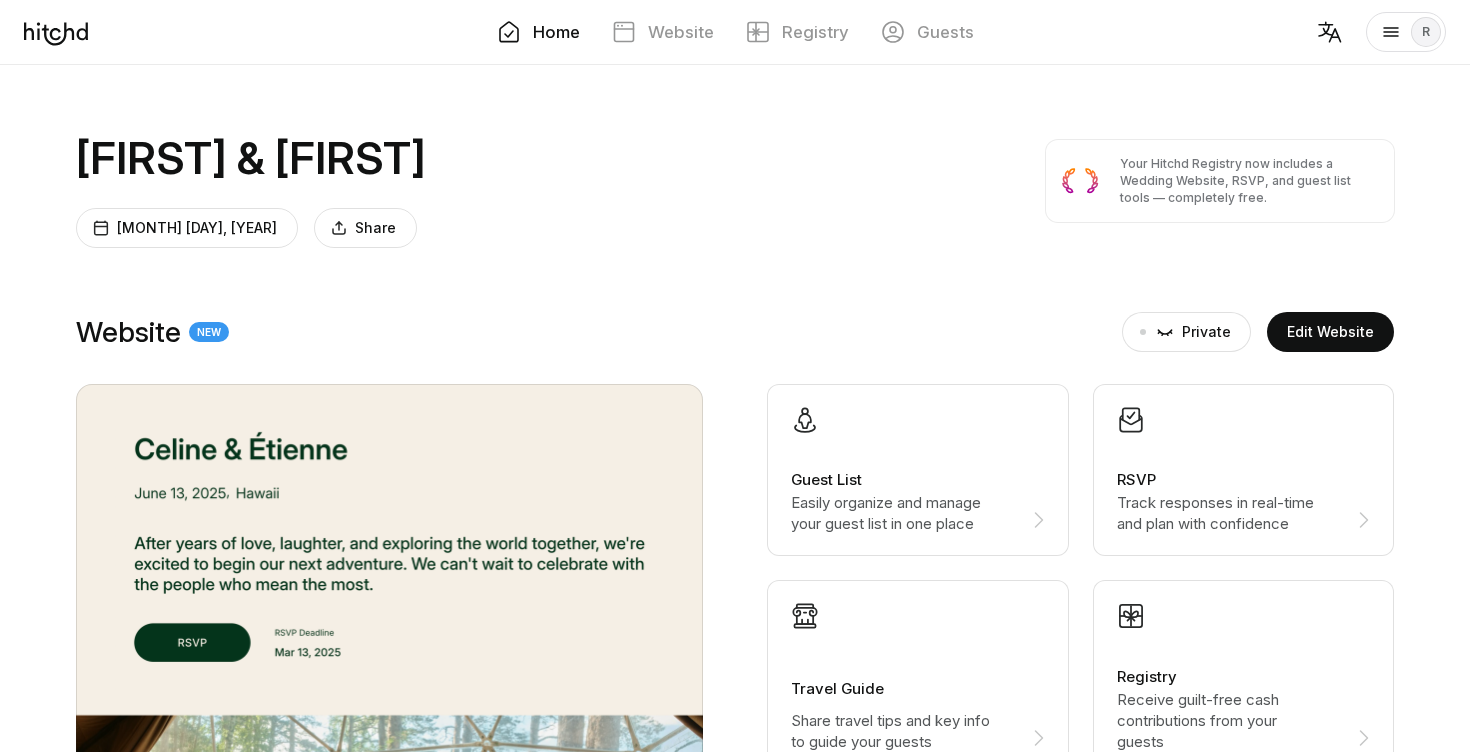 scroll, scrollTop: 0, scrollLeft: 0, axis: both 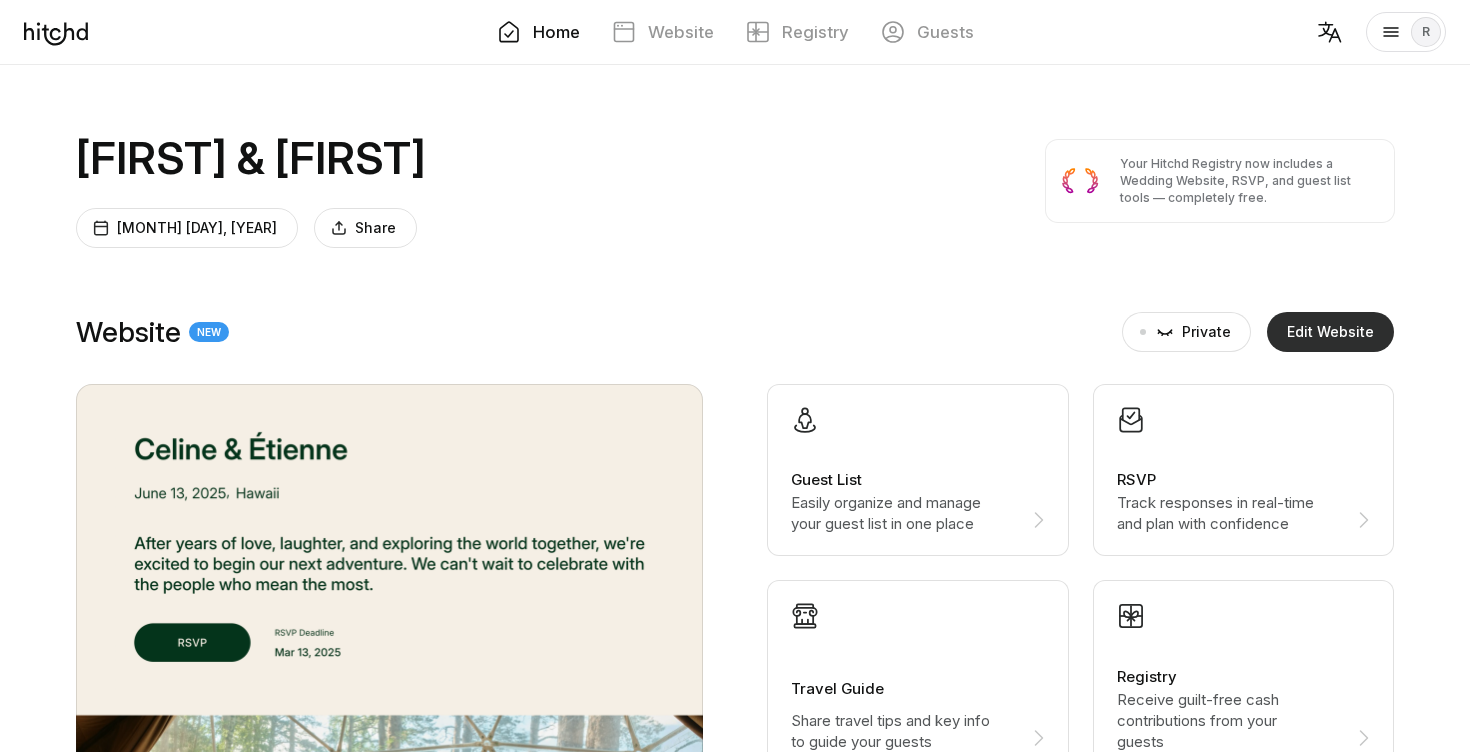 click on "Edit Website" at bounding box center [1330, 332] 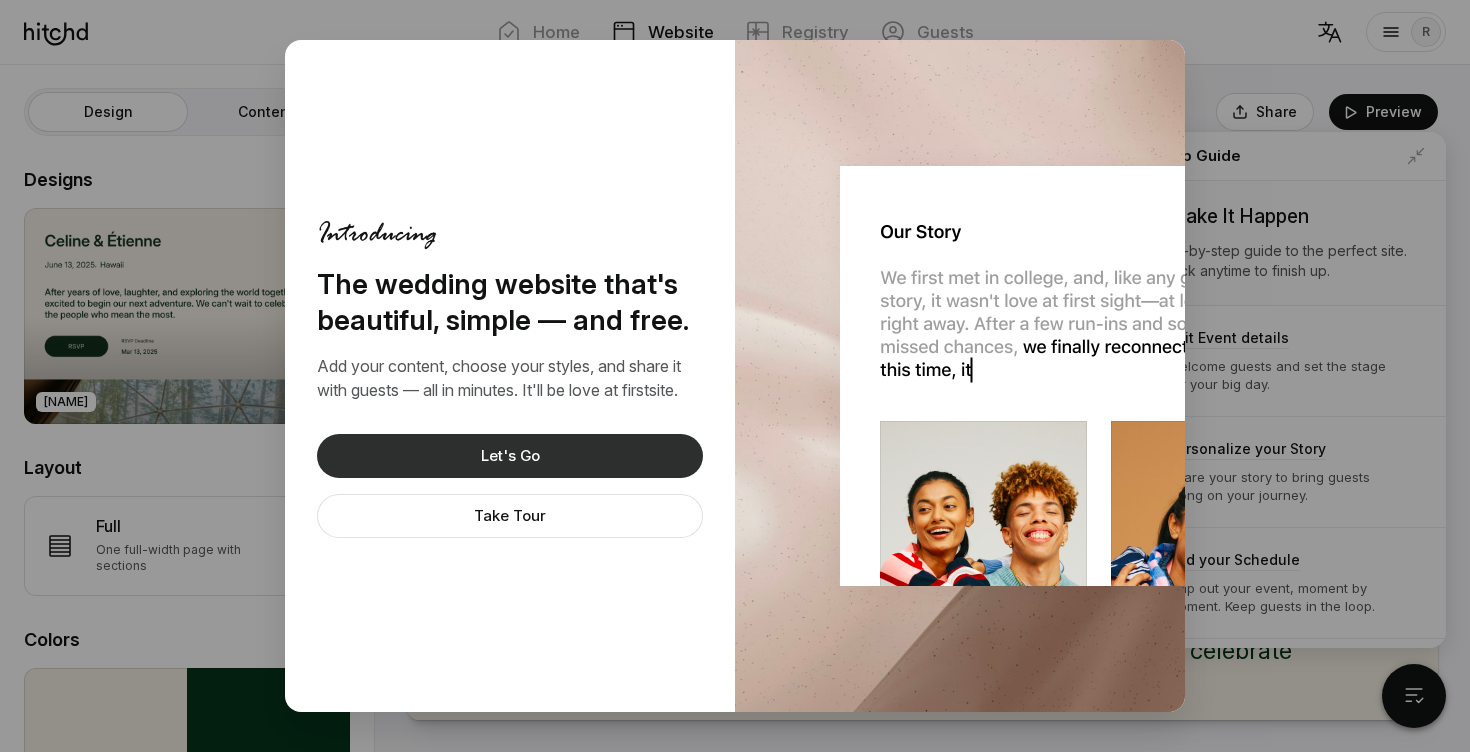 click on "Let's Go" at bounding box center [510, 456] 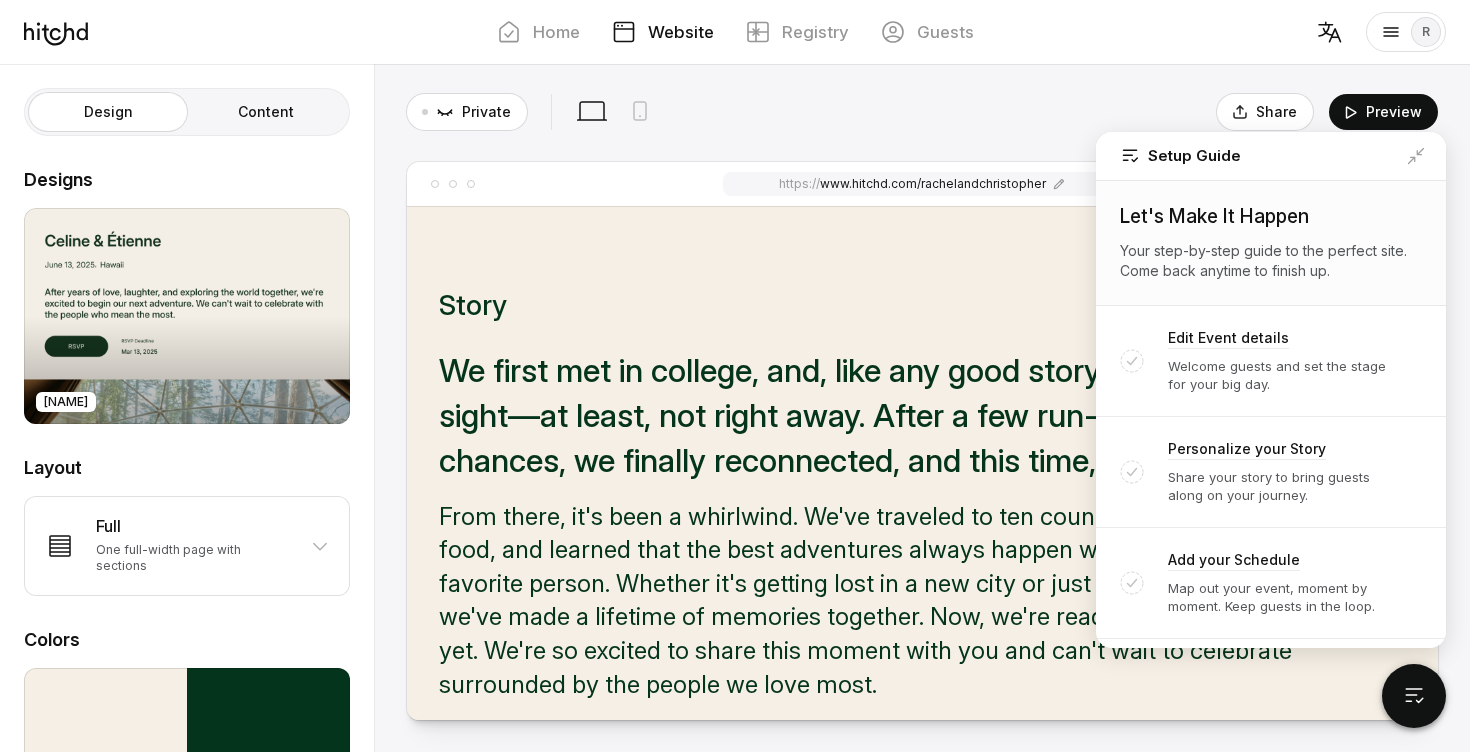scroll, scrollTop: 1, scrollLeft: 0, axis: vertical 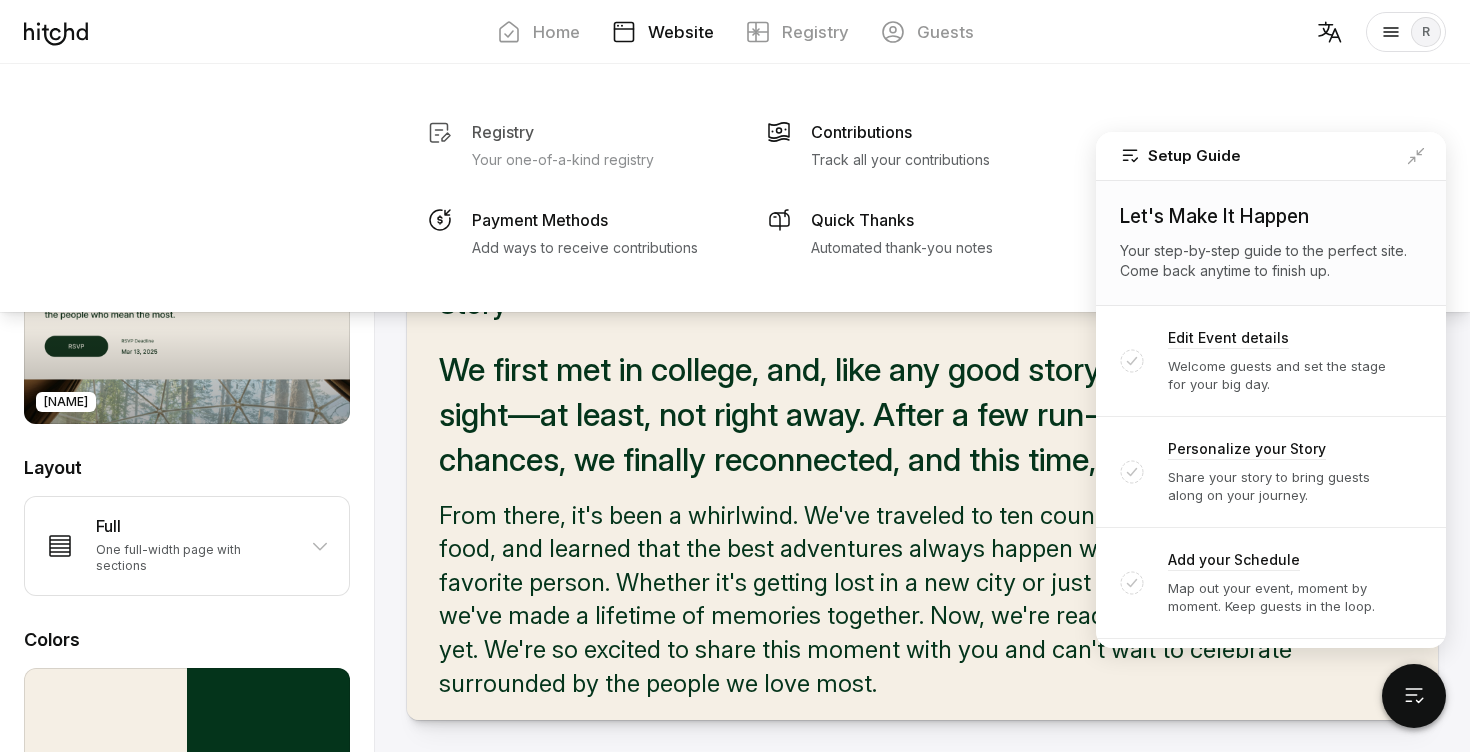 click on "Your one-of-a-kind registry" at bounding box center (563, 160) 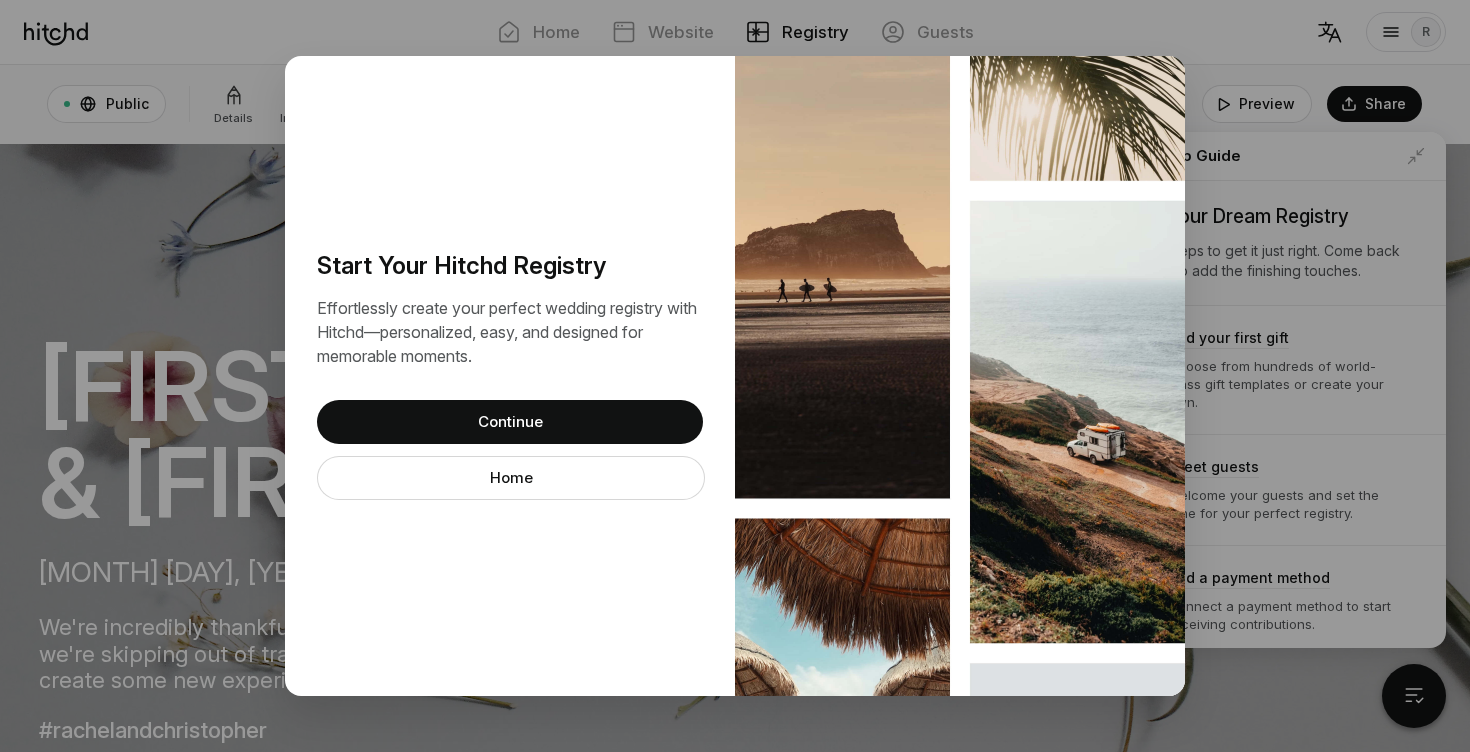click on "Continue" at bounding box center [510, 422] 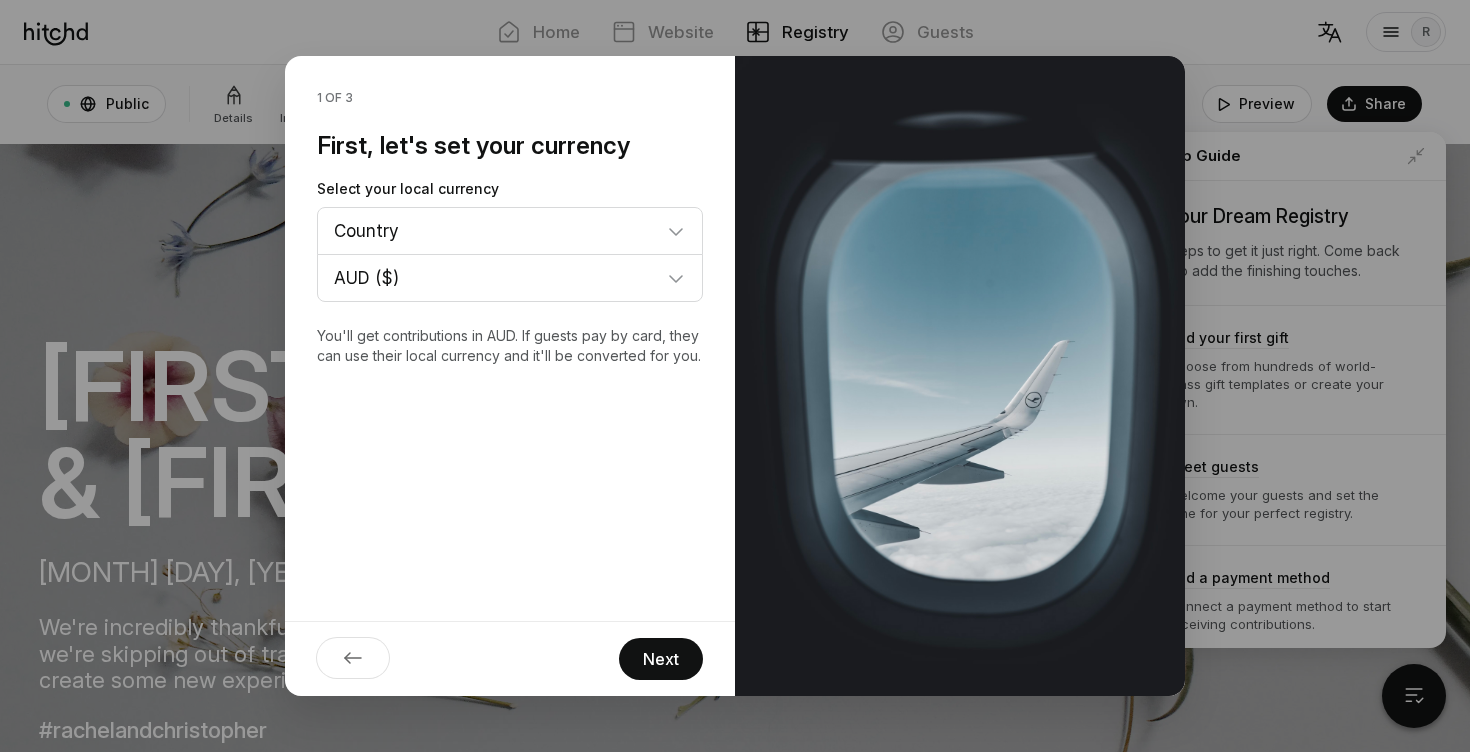 click on "Next" at bounding box center [661, 659] 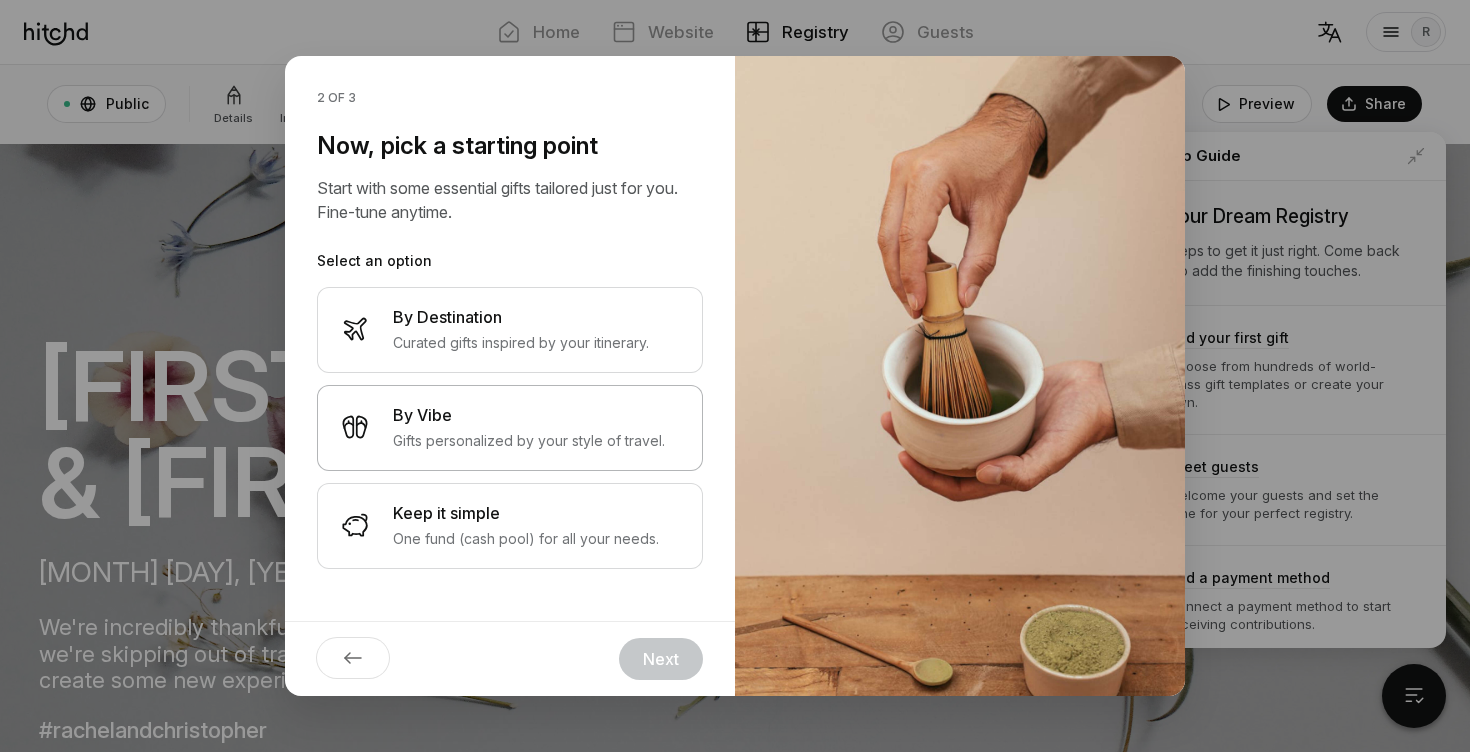 click on "By Vibe
Gifts personalized by your style of travel." at bounding box center (510, 428) 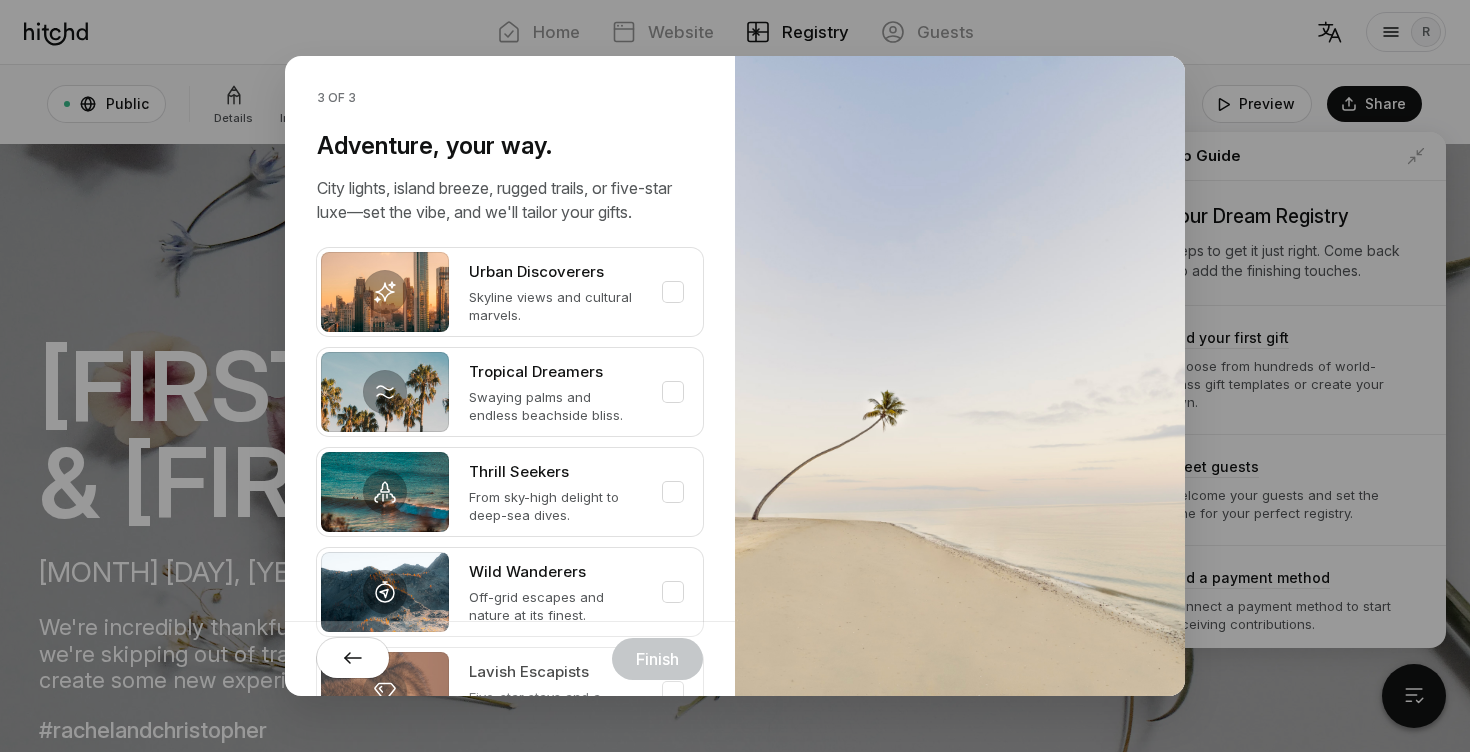 click at bounding box center (353, 658) 